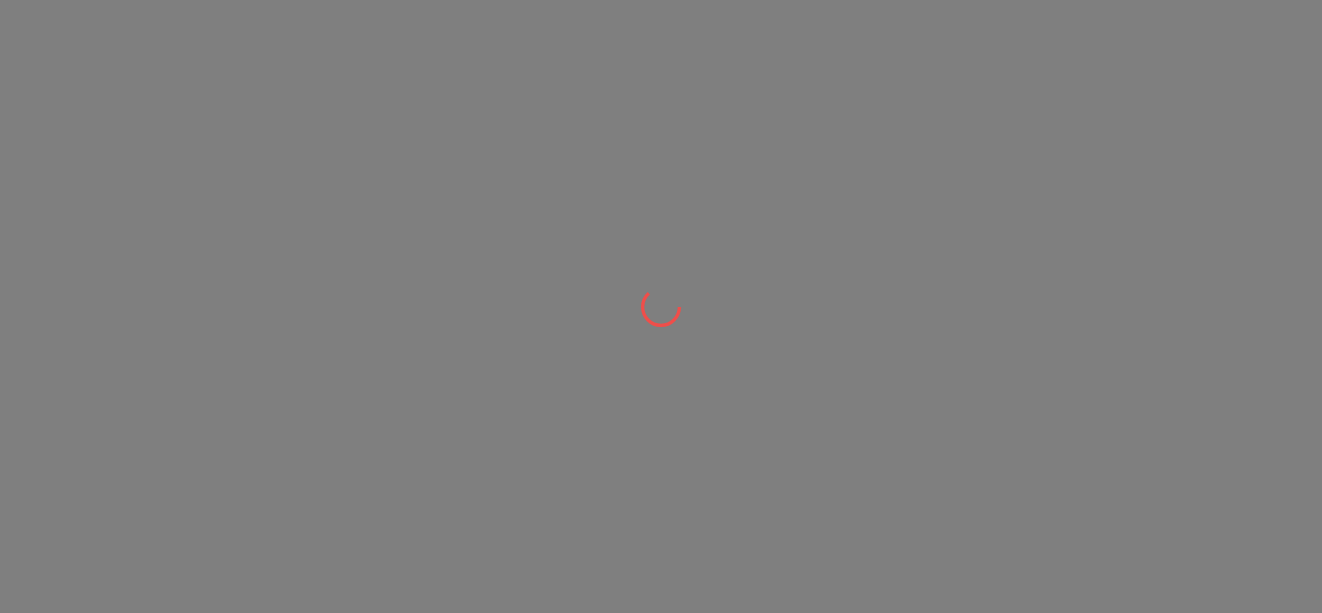 scroll, scrollTop: 0, scrollLeft: 0, axis: both 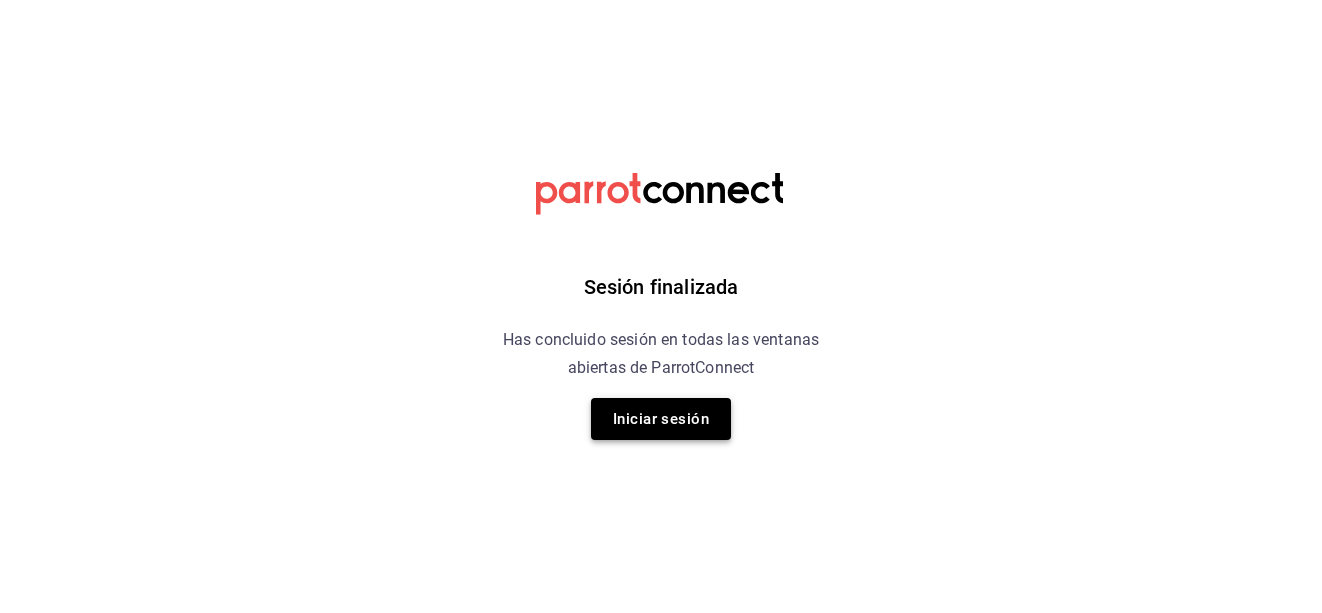 click on "Iniciar sesión" at bounding box center [661, 419] 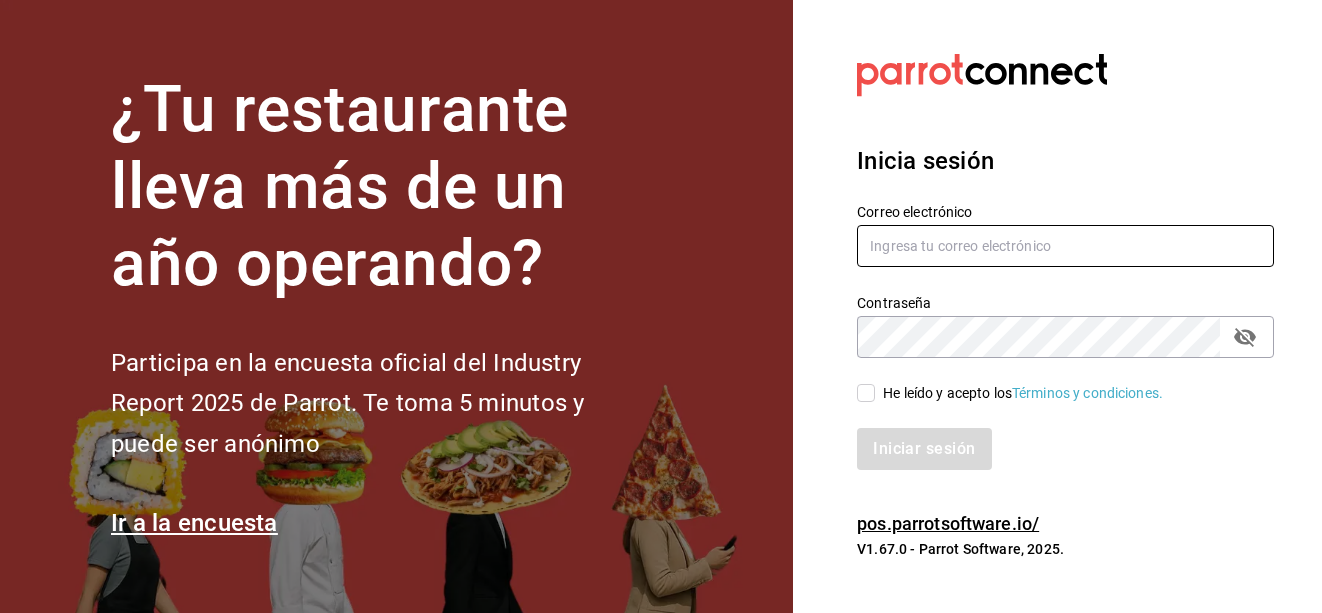 click at bounding box center [1065, 246] 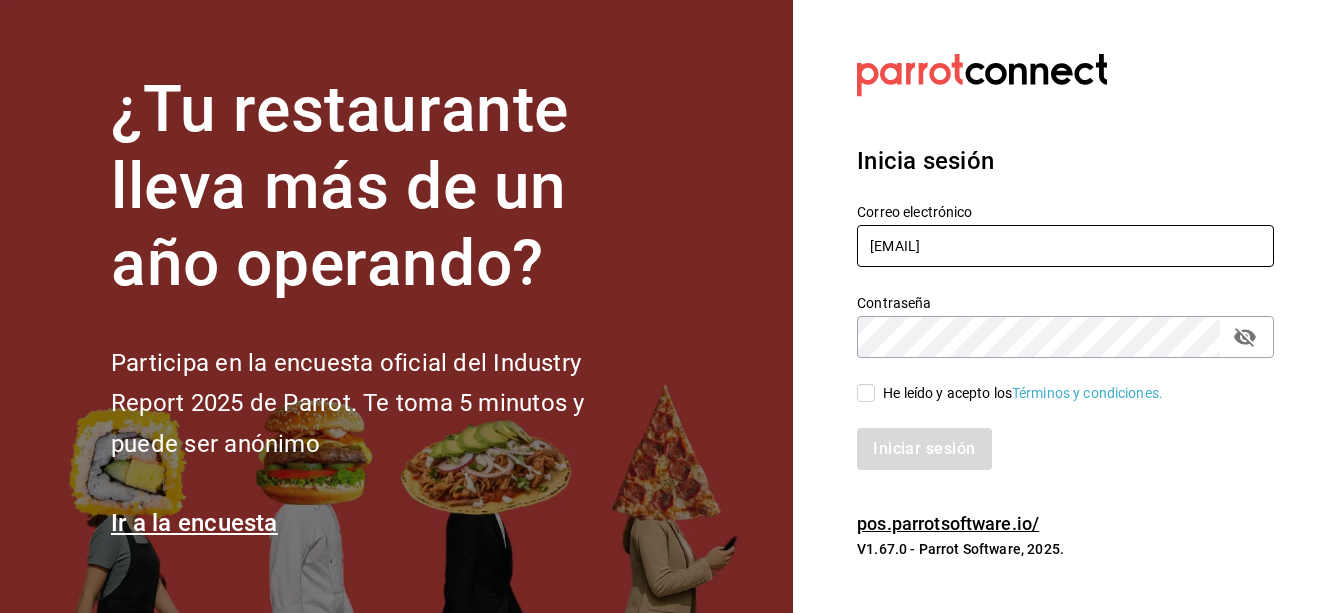 type on "[EMAIL]" 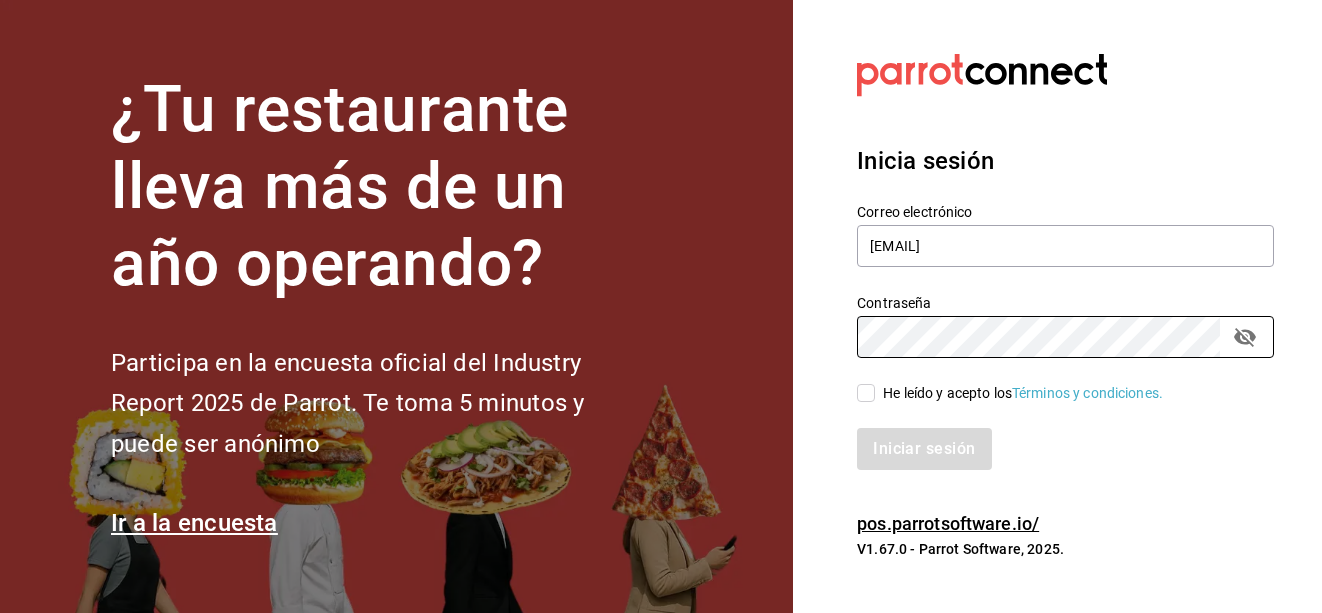 click on "He leído y acepto los  Términos y condiciones." at bounding box center (866, 393) 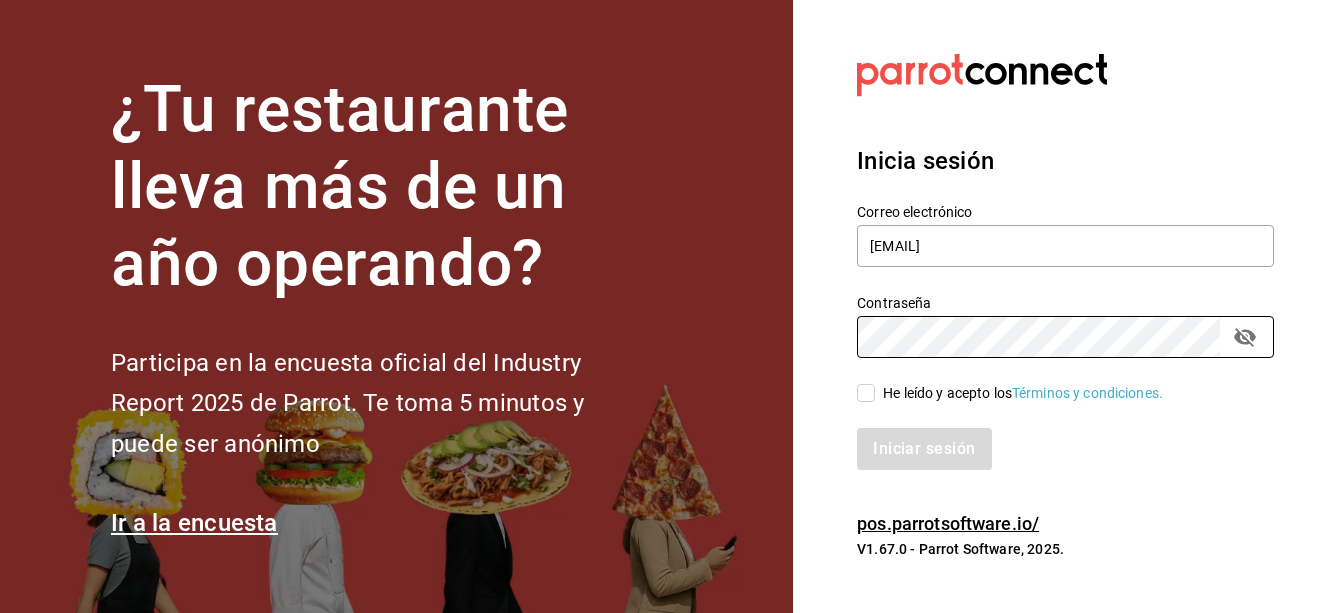 checkbox on "true" 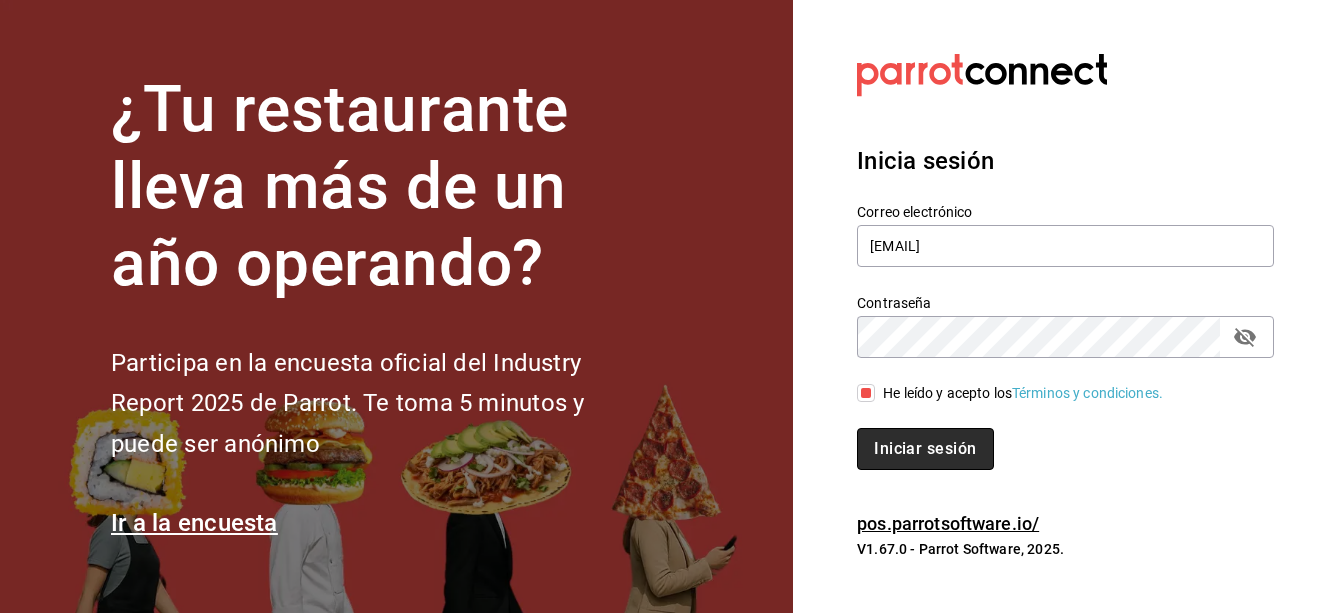 click on "Iniciar sesión" at bounding box center [925, 449] 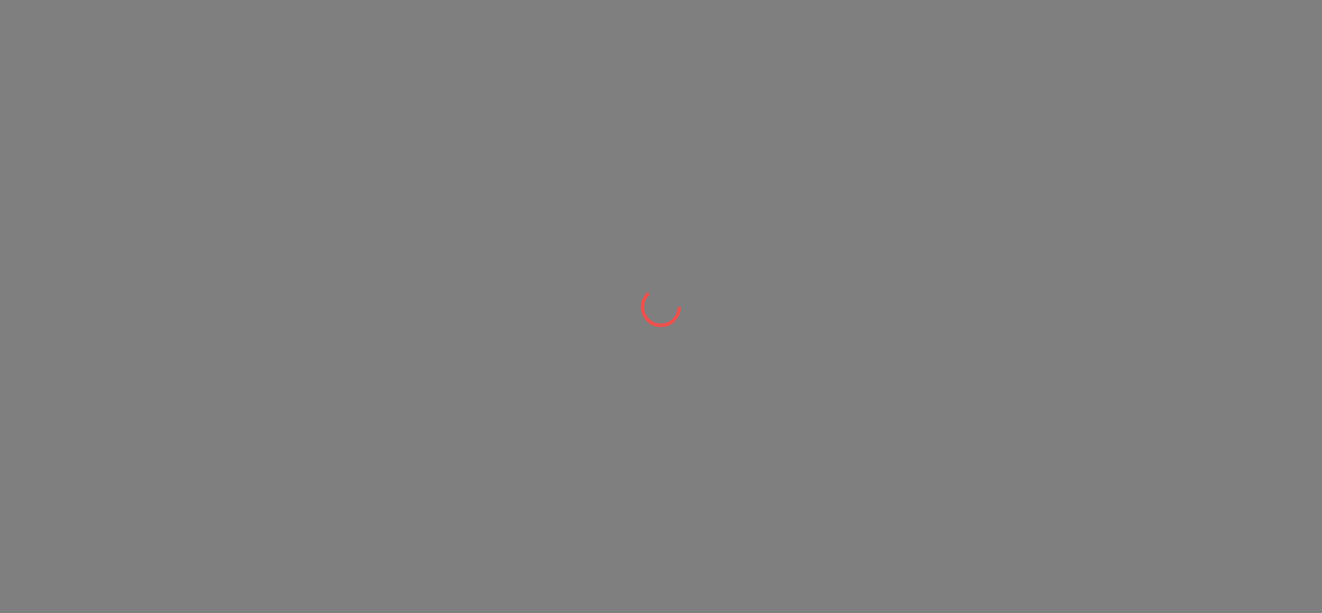 scroll, scrollTop: 0, scrollLeft: 0, axis: both 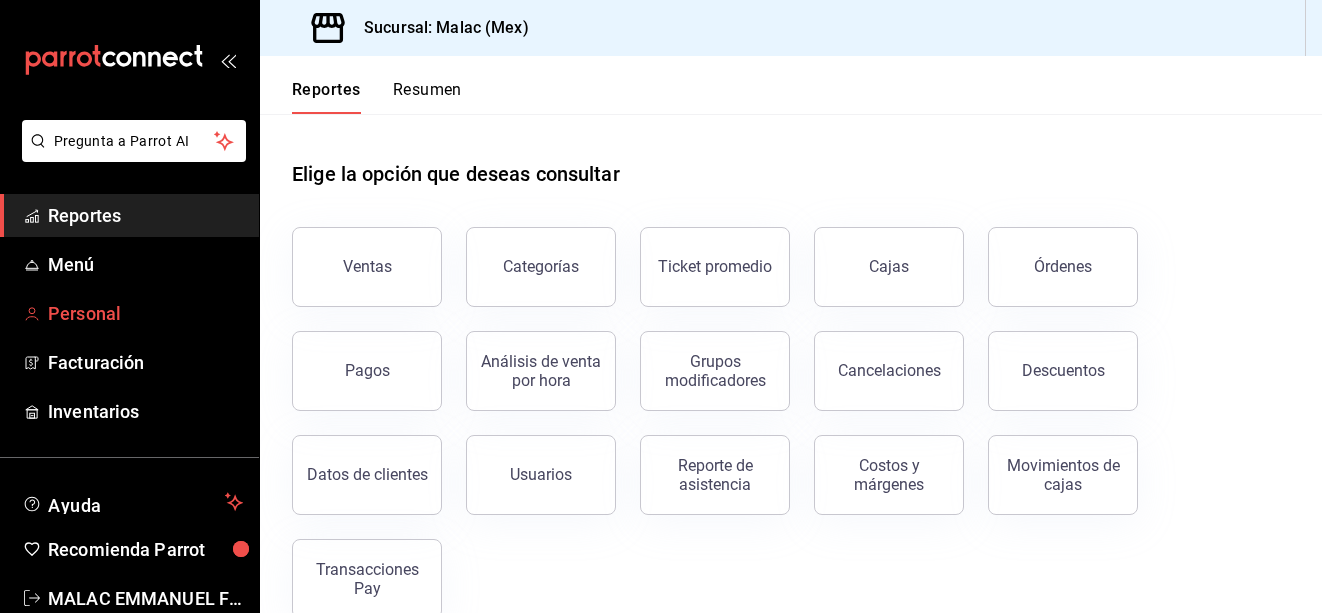 click on "Personal" at bounding box center (145, 313) 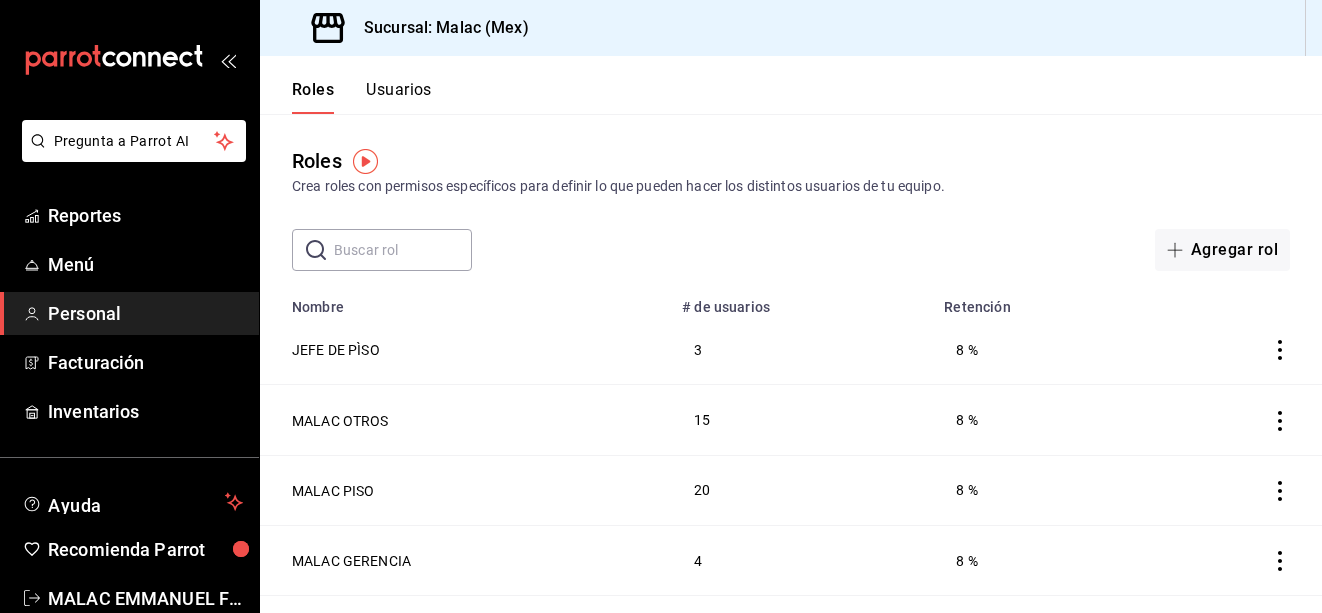 click on "Usuarios" at bounding box center [399, 97] 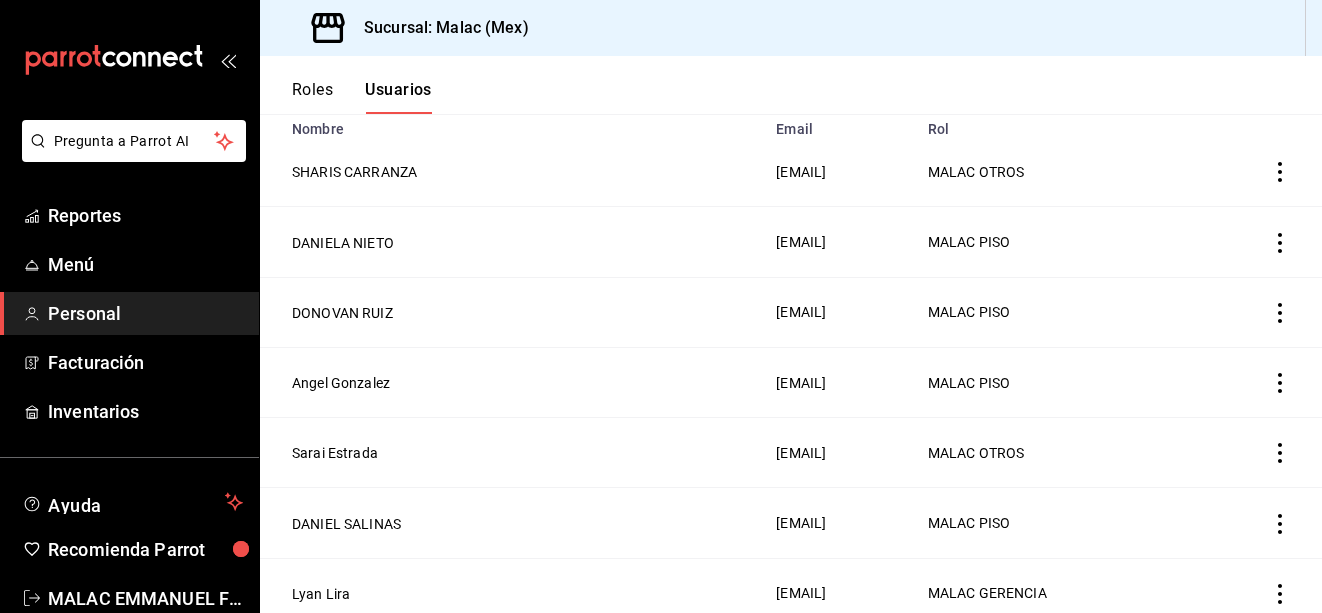 scroll, scrollTop: 200, scrollLeft: 0, axis: vertical 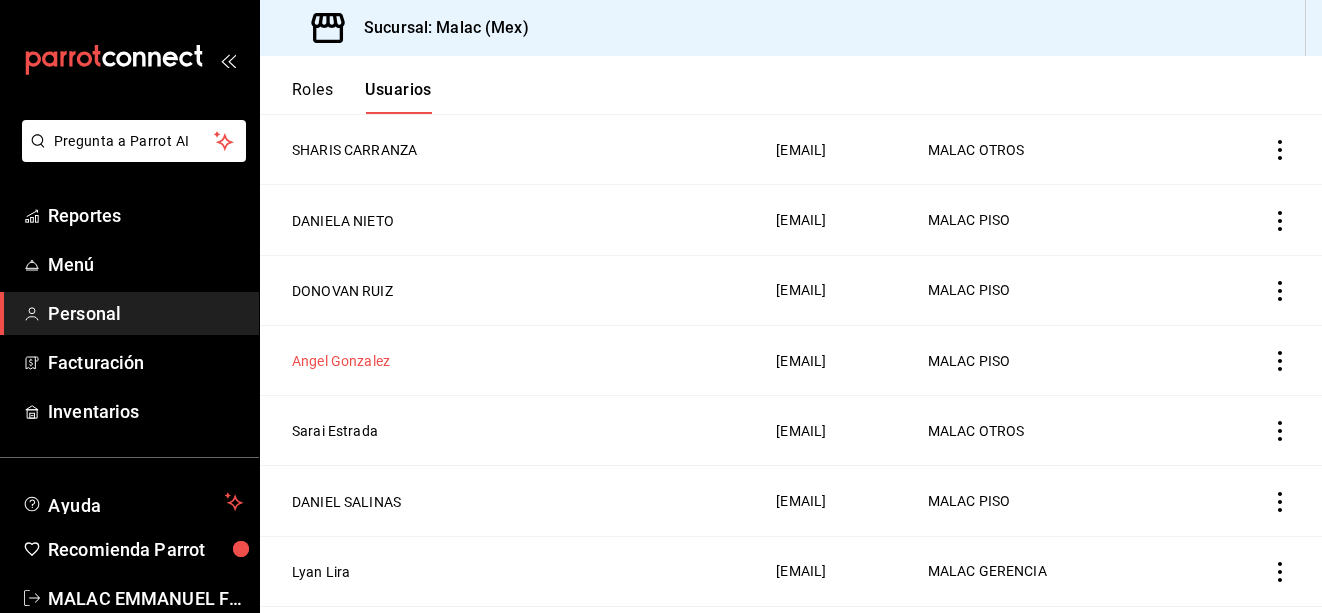 click on "Angel Gonzalez" at bounding box center (341, 361) 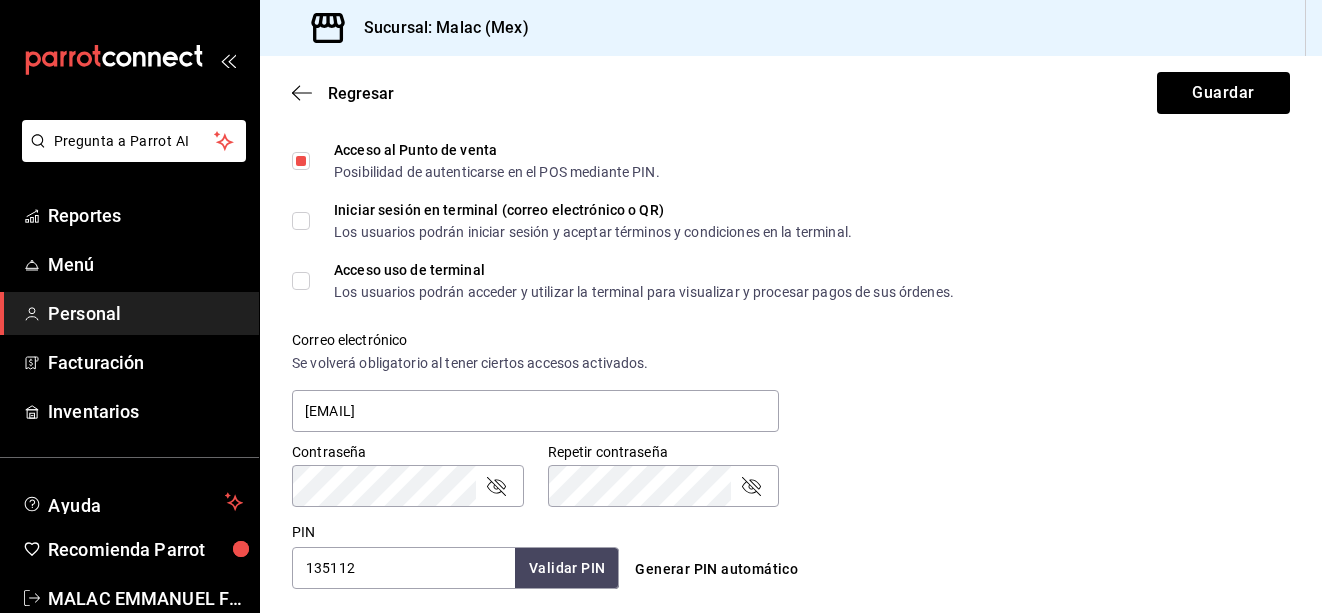 scroll, scrollTop: 0, scrollLeft: 0, axis: both 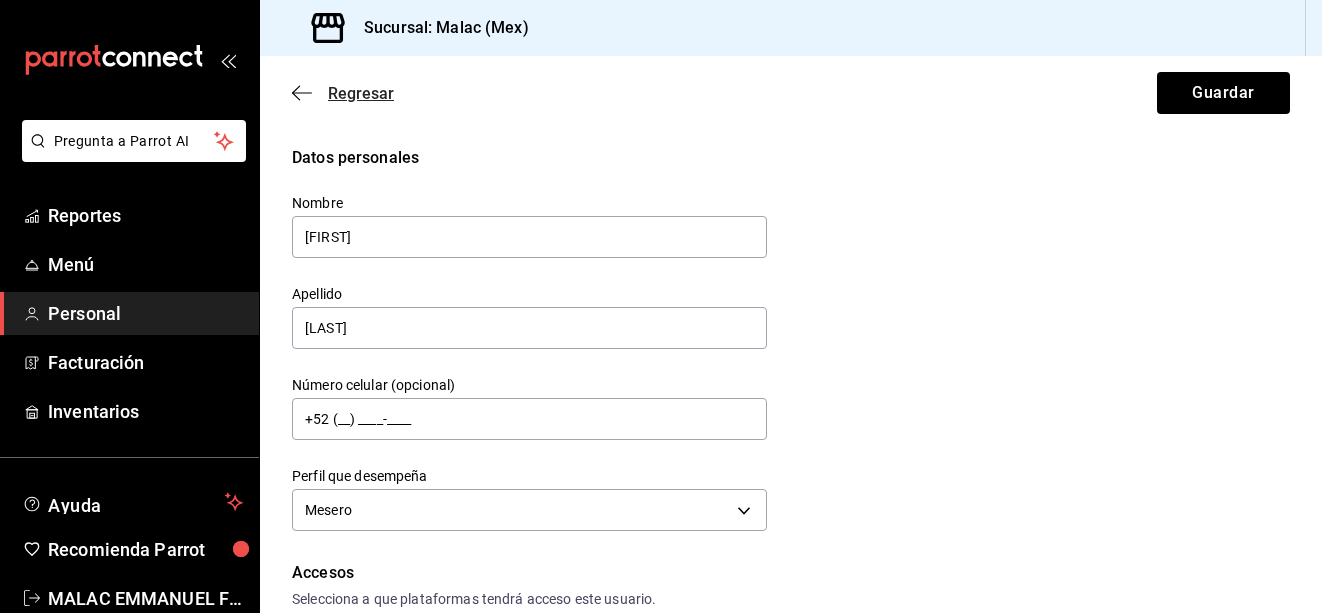 click on "Regresar" at bounding box center (361, 93) 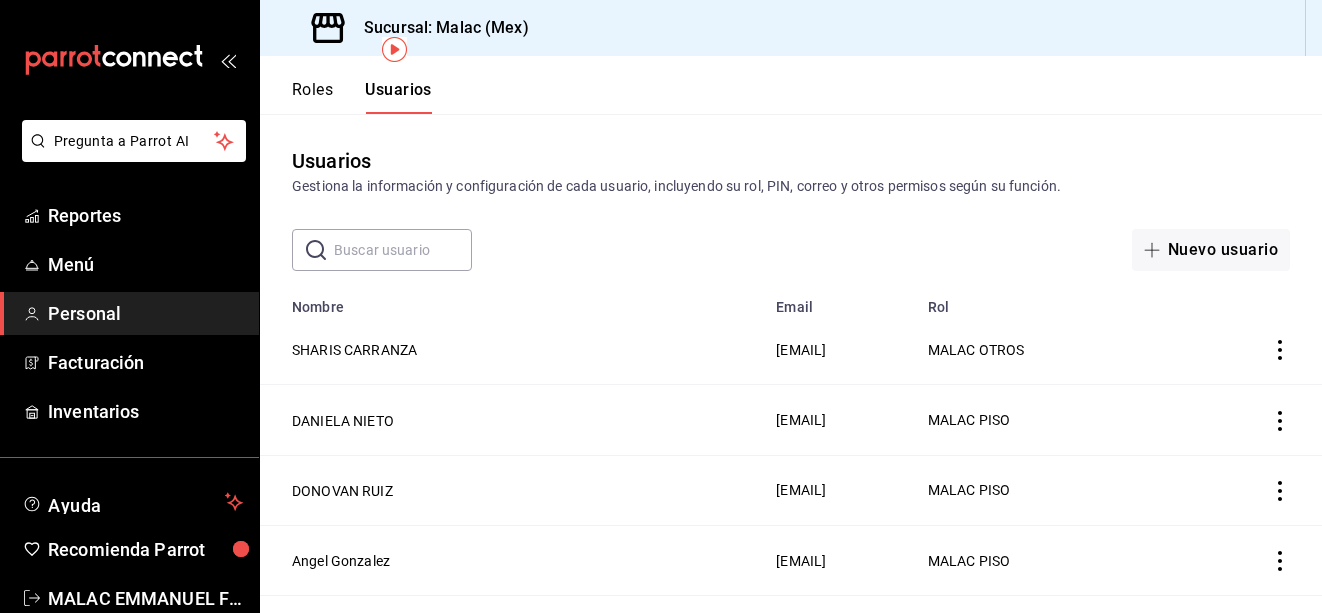 scroll, scrollTop: 200, scrollLeft: 0, axis: vertical 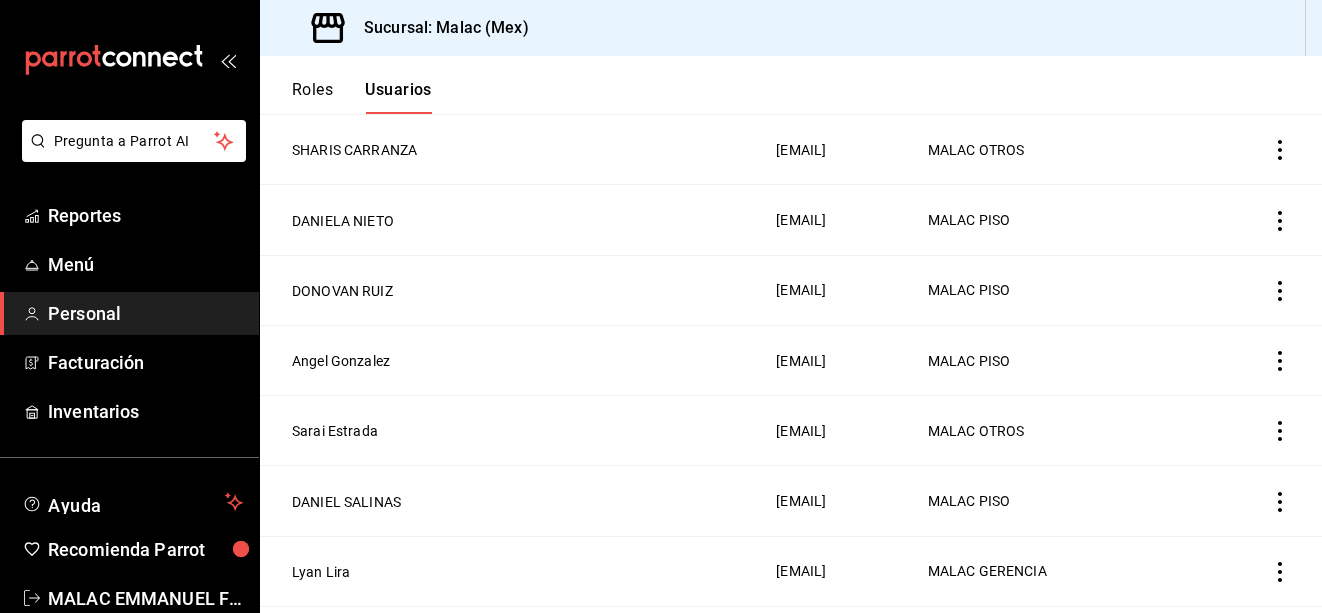 click 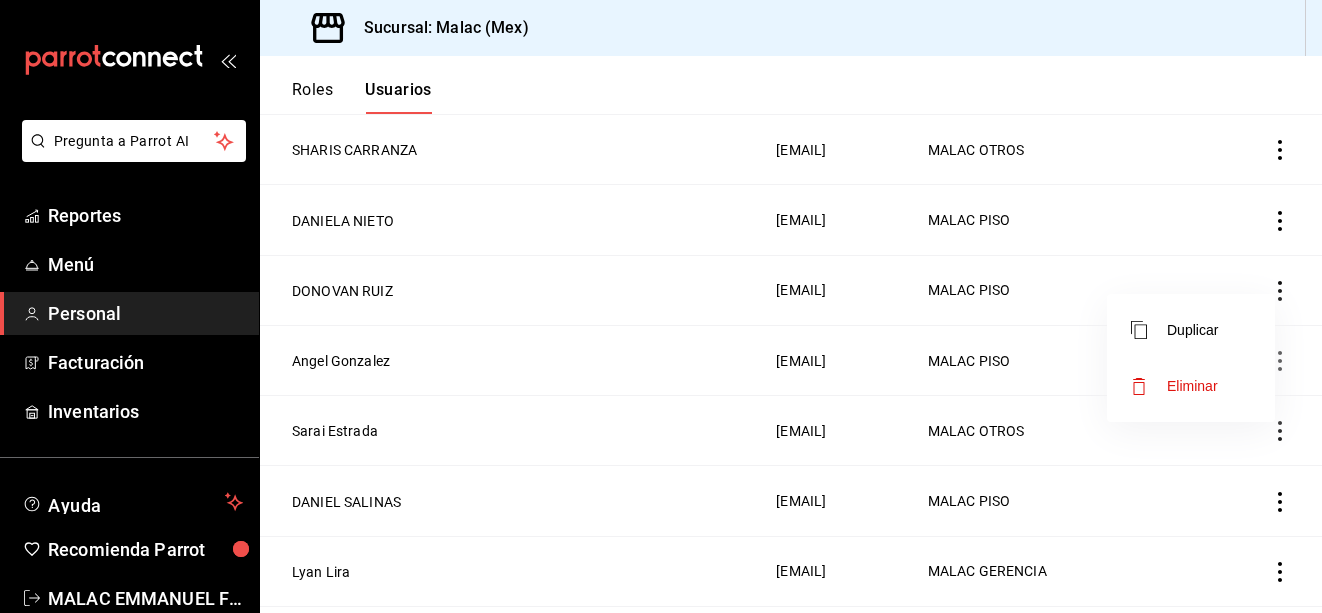 click on "Eliminar" at bounding box center (1192, 386) 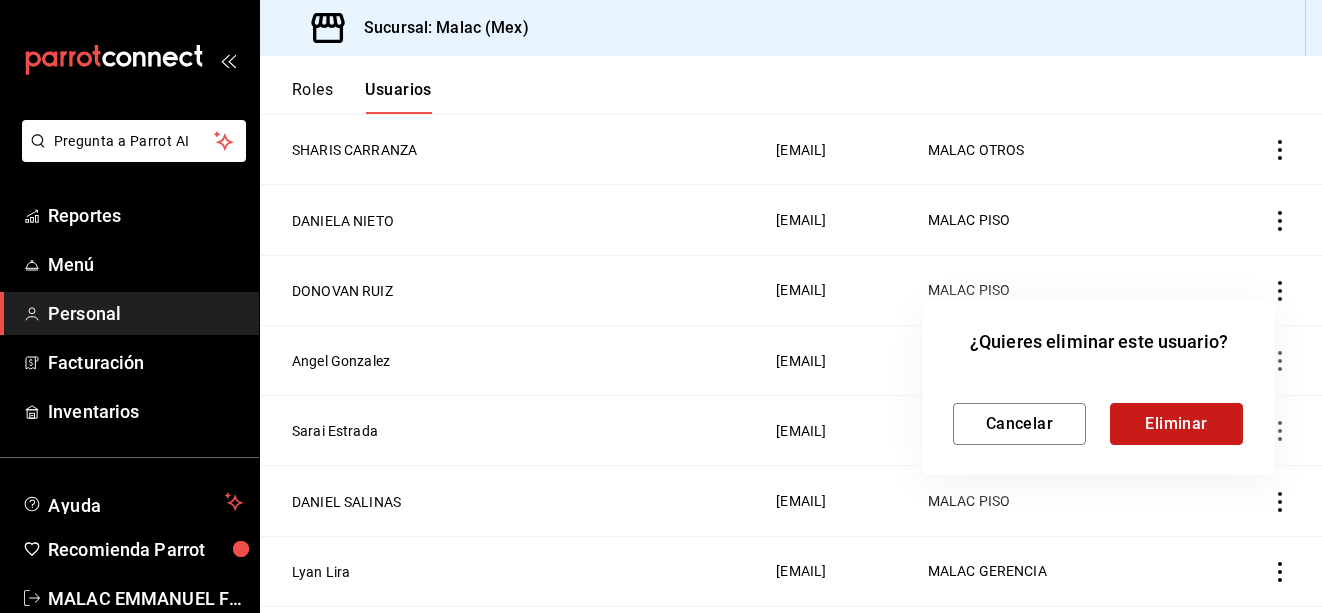 click on "Eliminar" at bounding box center [1176, 424] 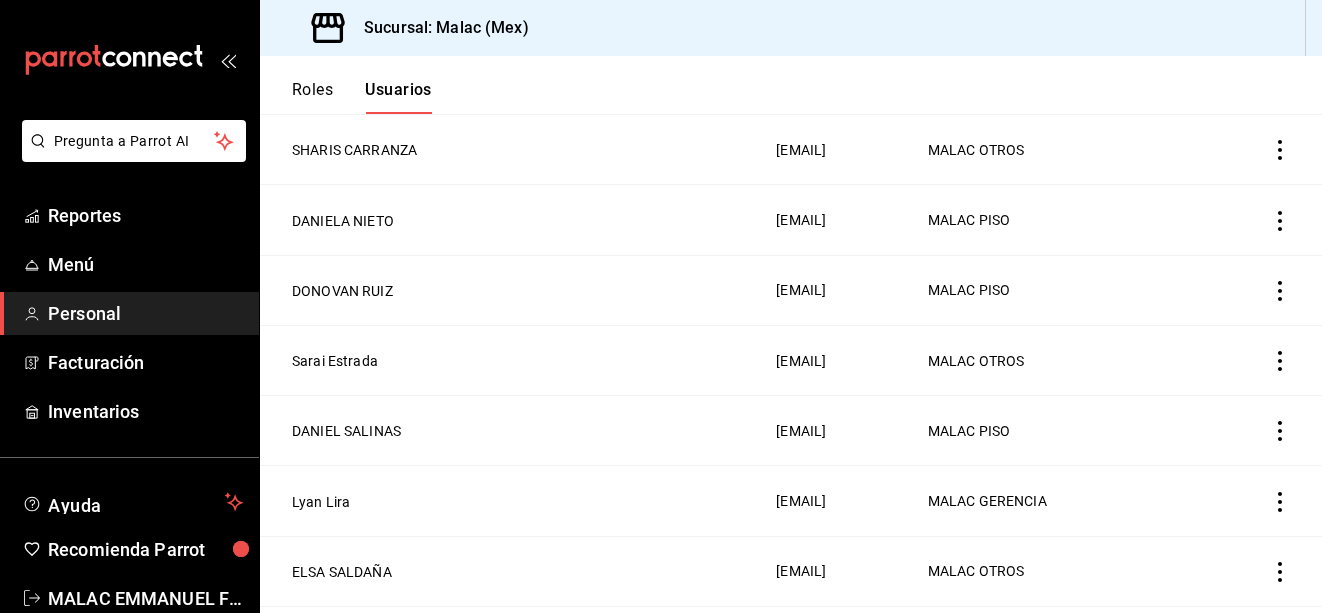 click 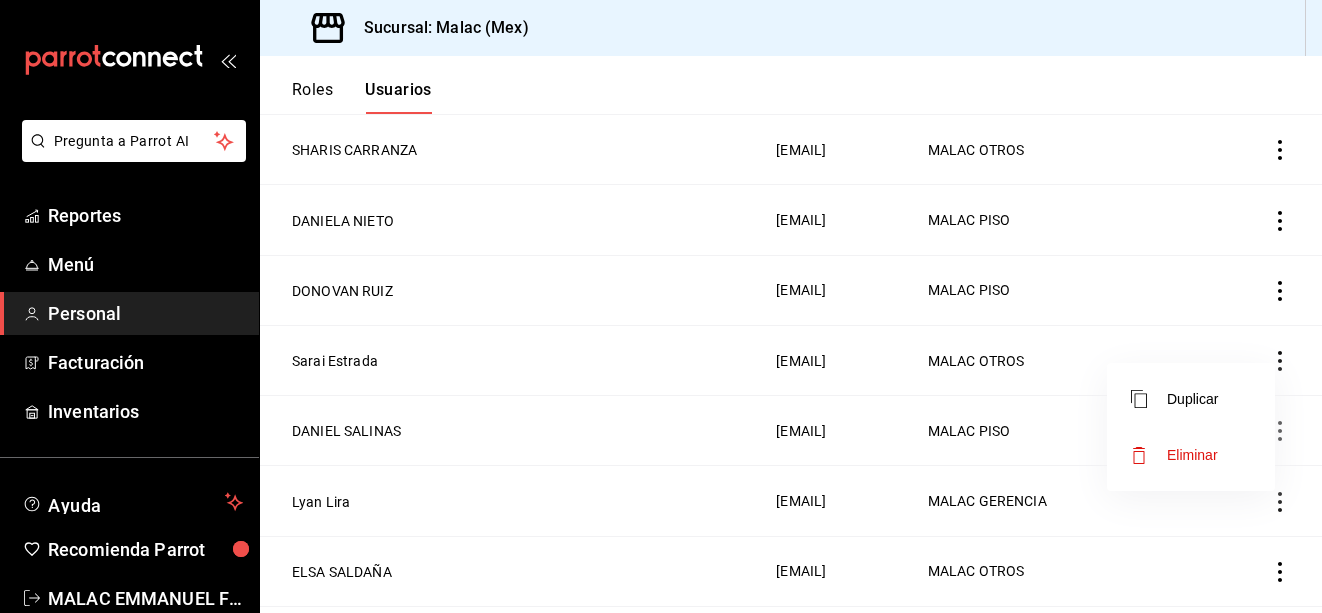 click on "Eliminar" at bounding box center [1192, 455] 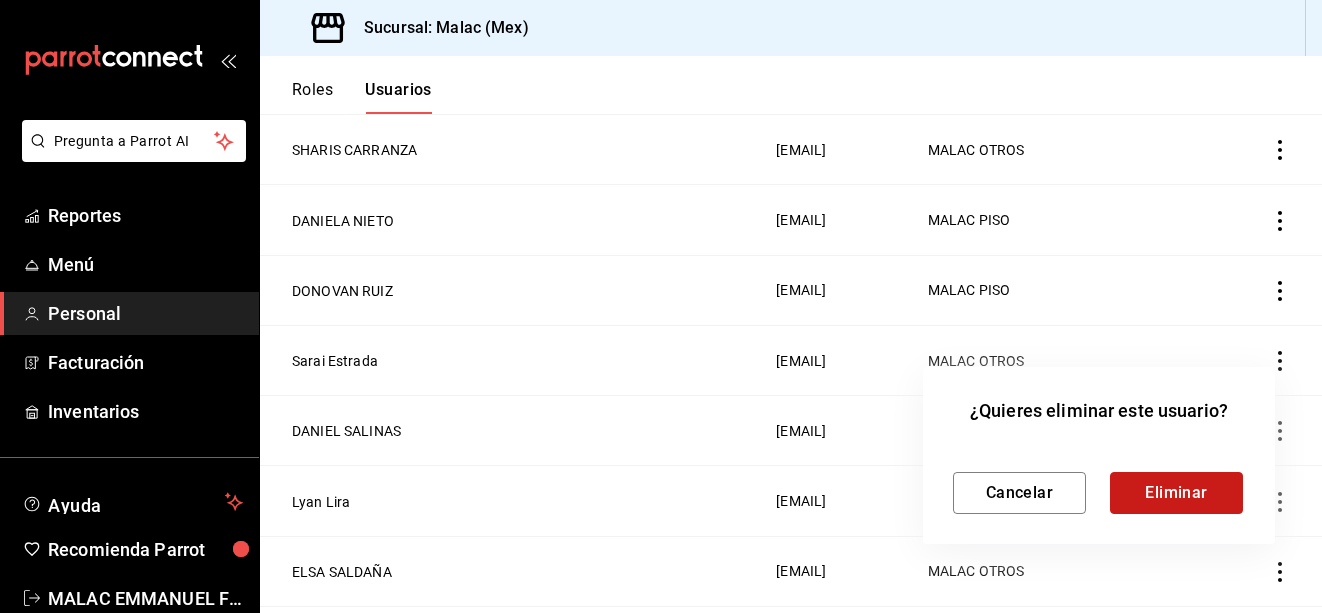 click on "Eliminar" at bounding box center (1176, 493) 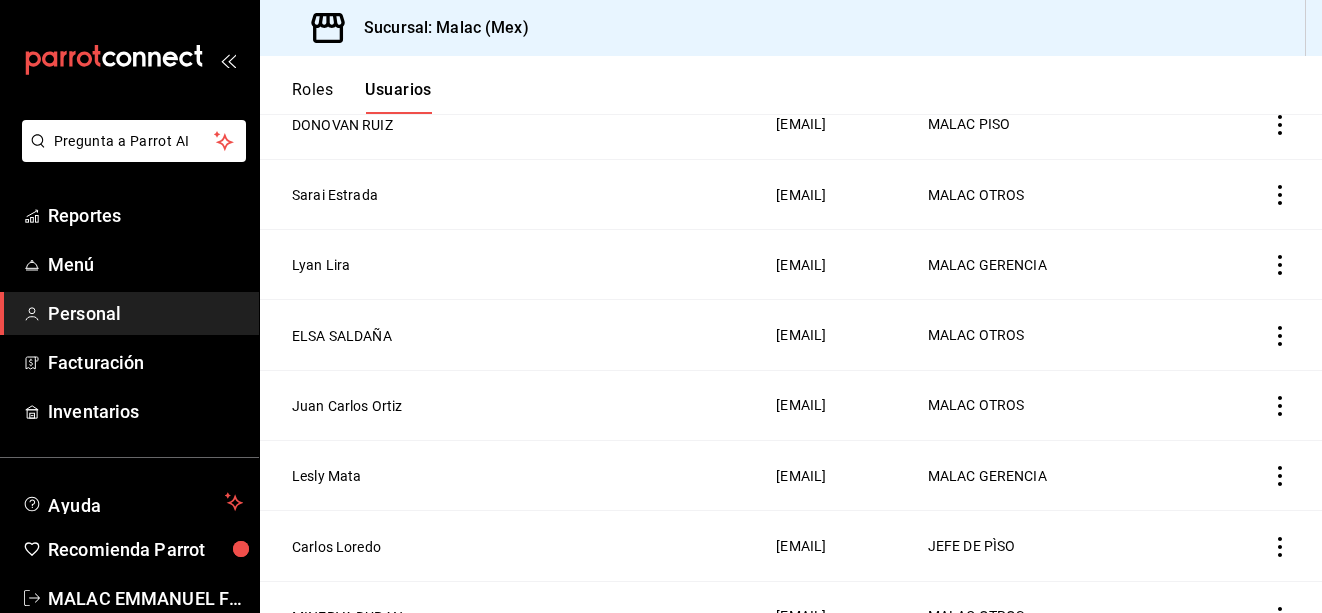 scroll, scrollTop: 400, scrollLeft: 0, axis: vertical 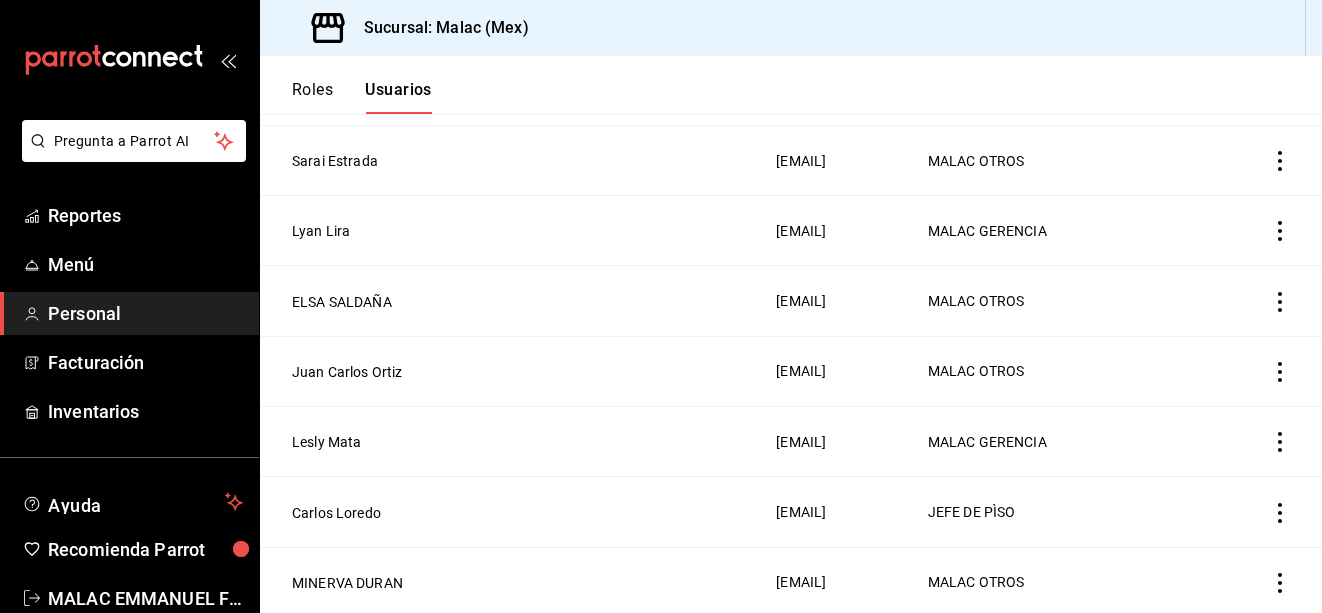 click 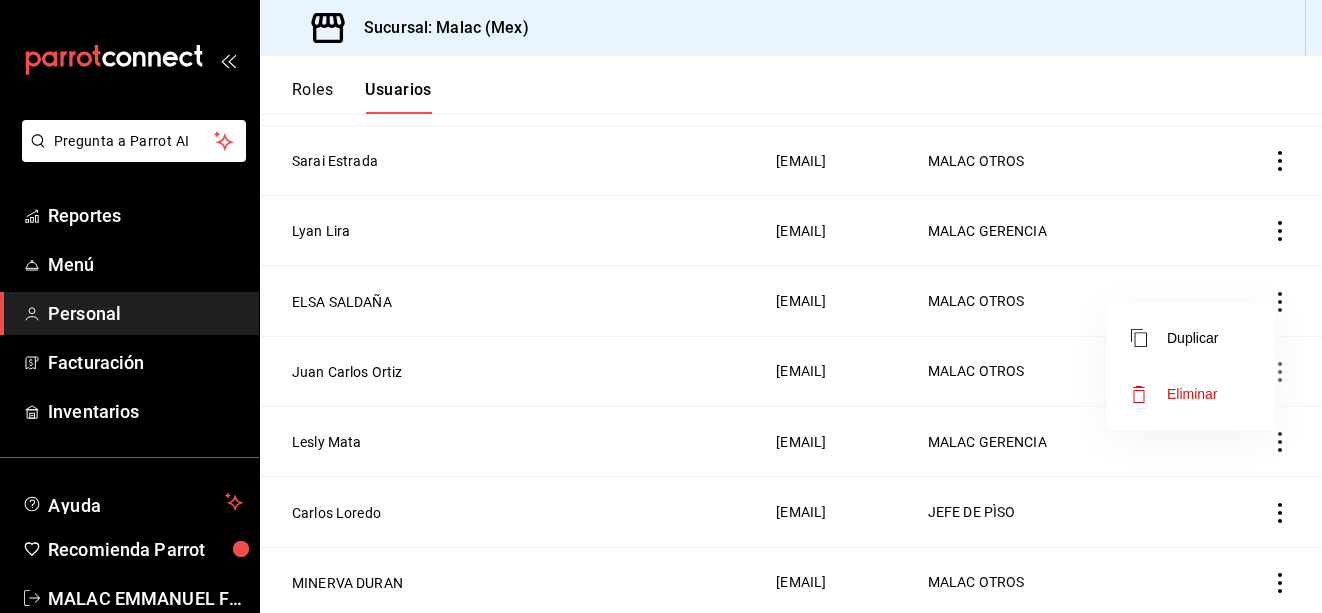 click on "Eliminar" at bounding box center [1192, 394] 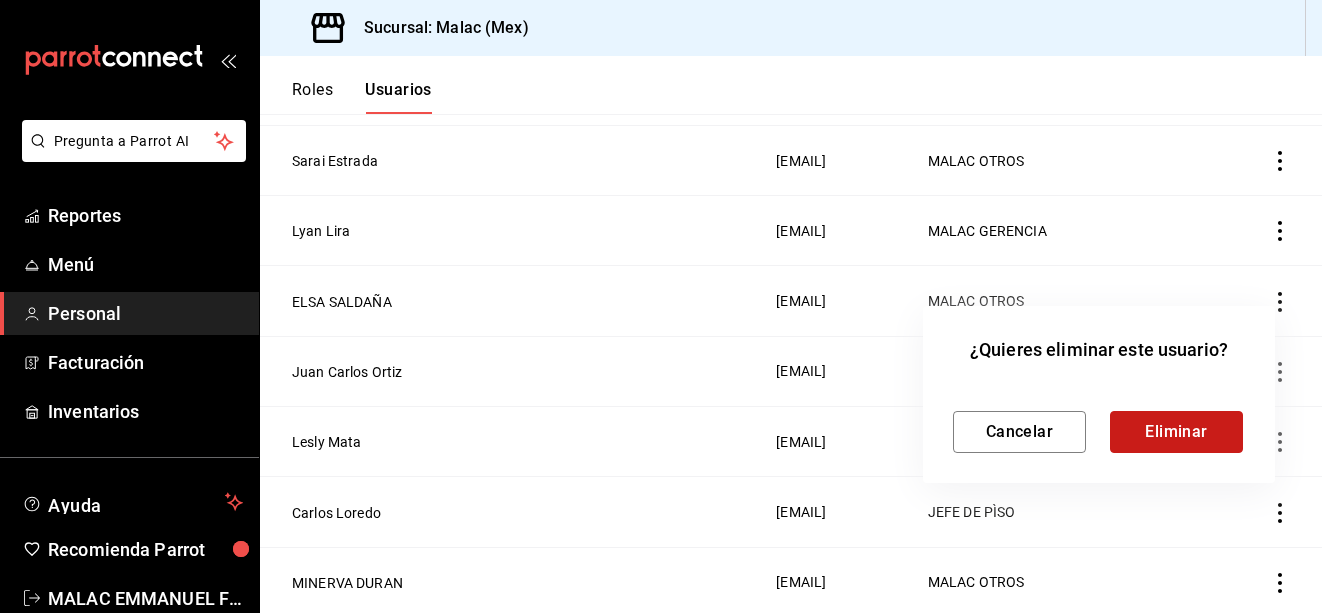 click on "Eliminar" at bounding box center [1176, 432] 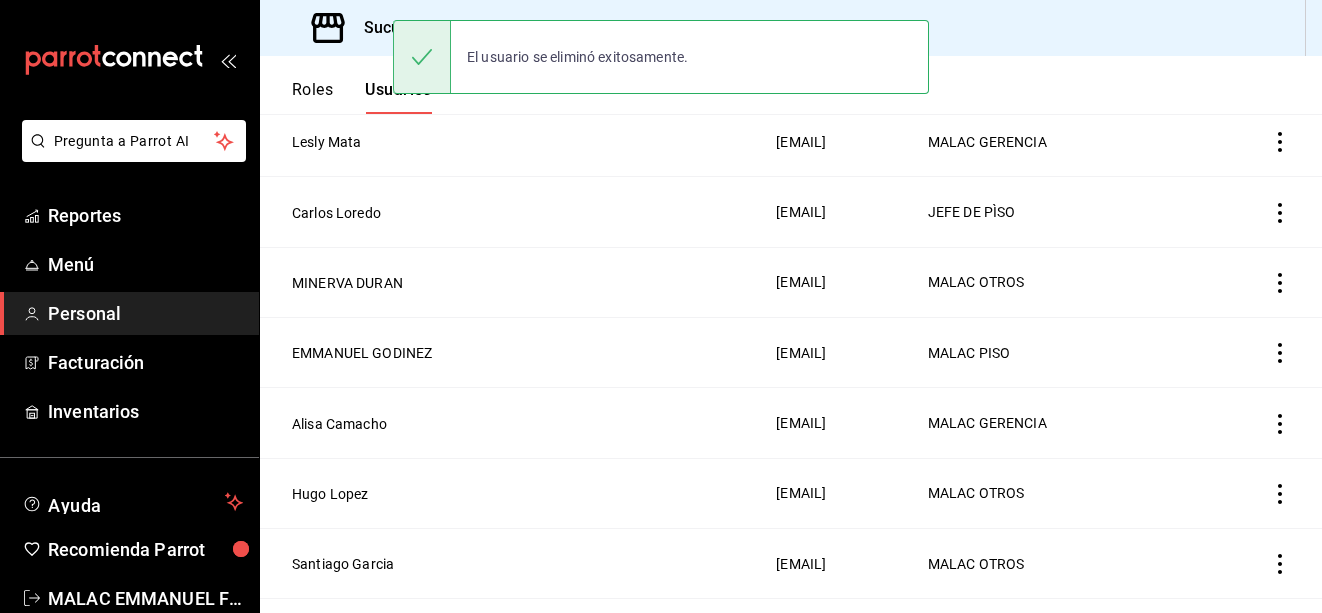 scroll, scrollTop: 630, scrollLeft: 0, axis: vertical 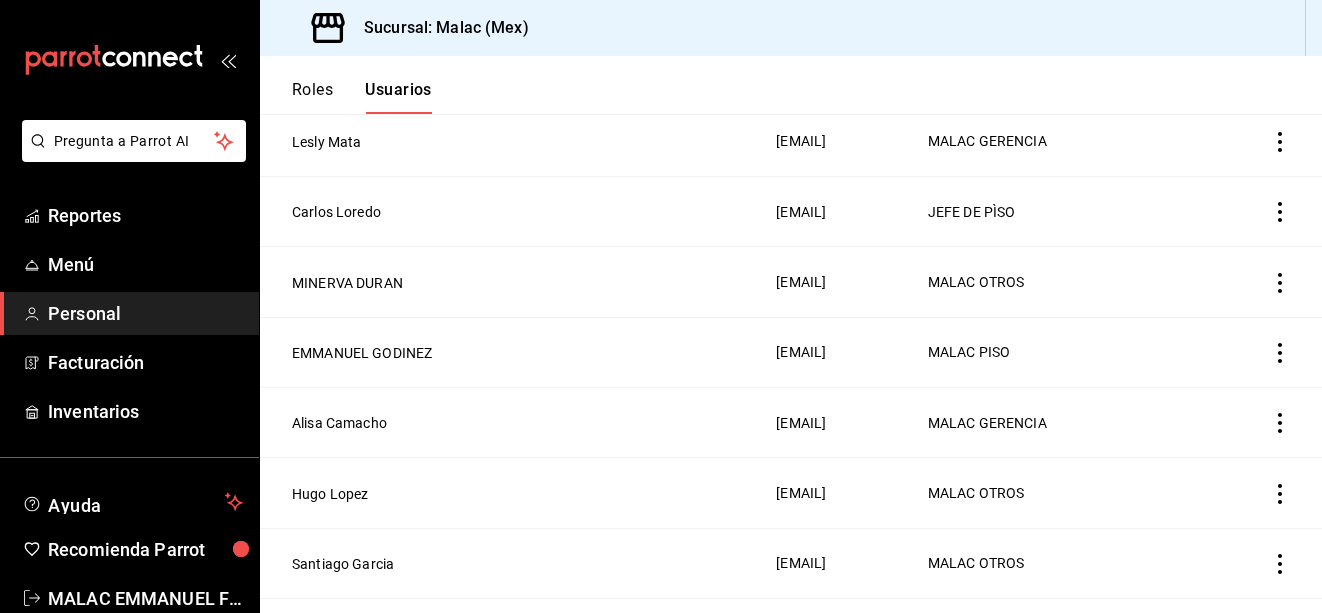 click 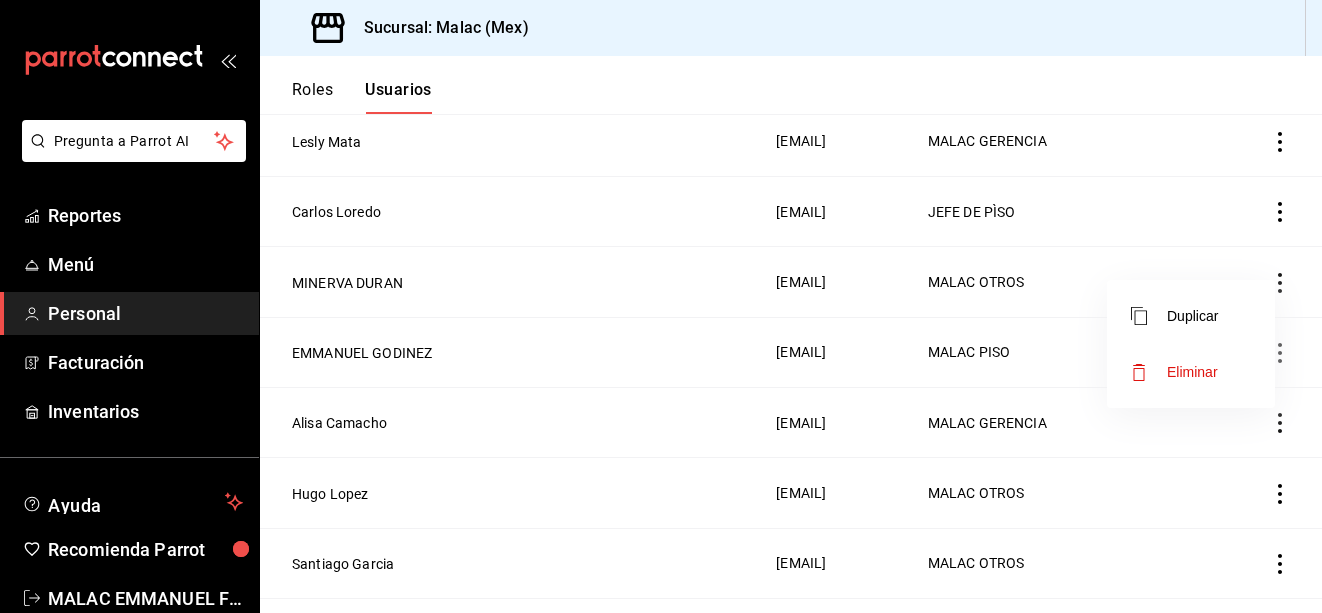 click on "Eliminar" at bounding box center (1174, 372) 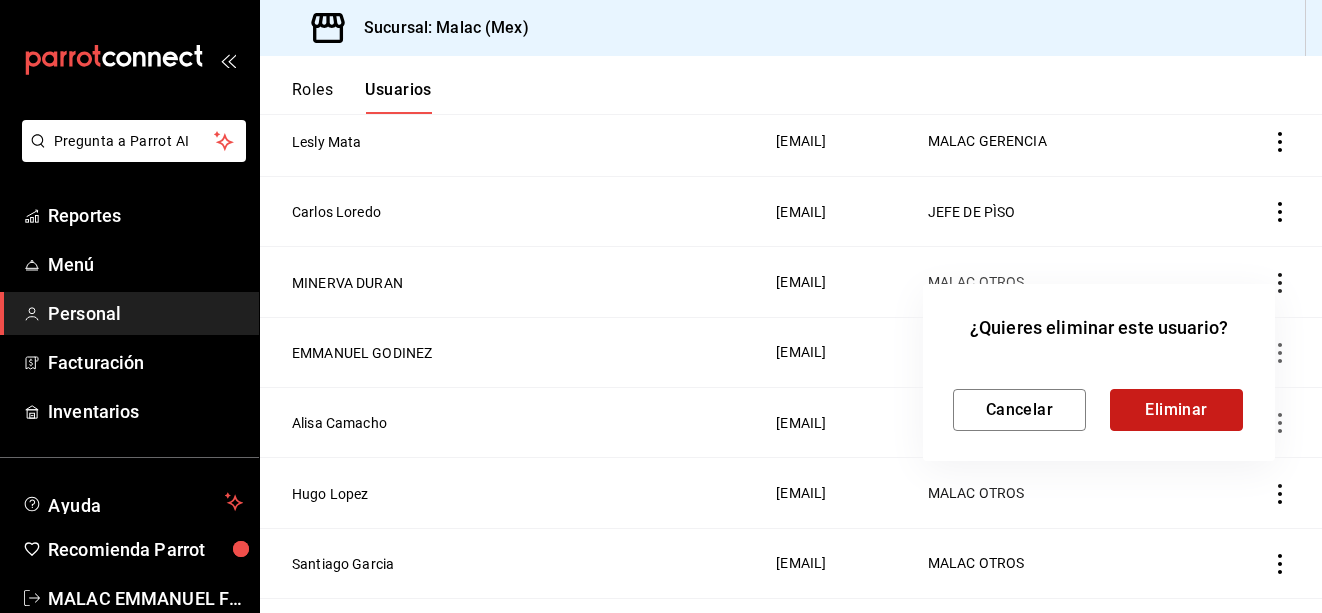click on "Eliminar" at bounding box center (1176, 410) 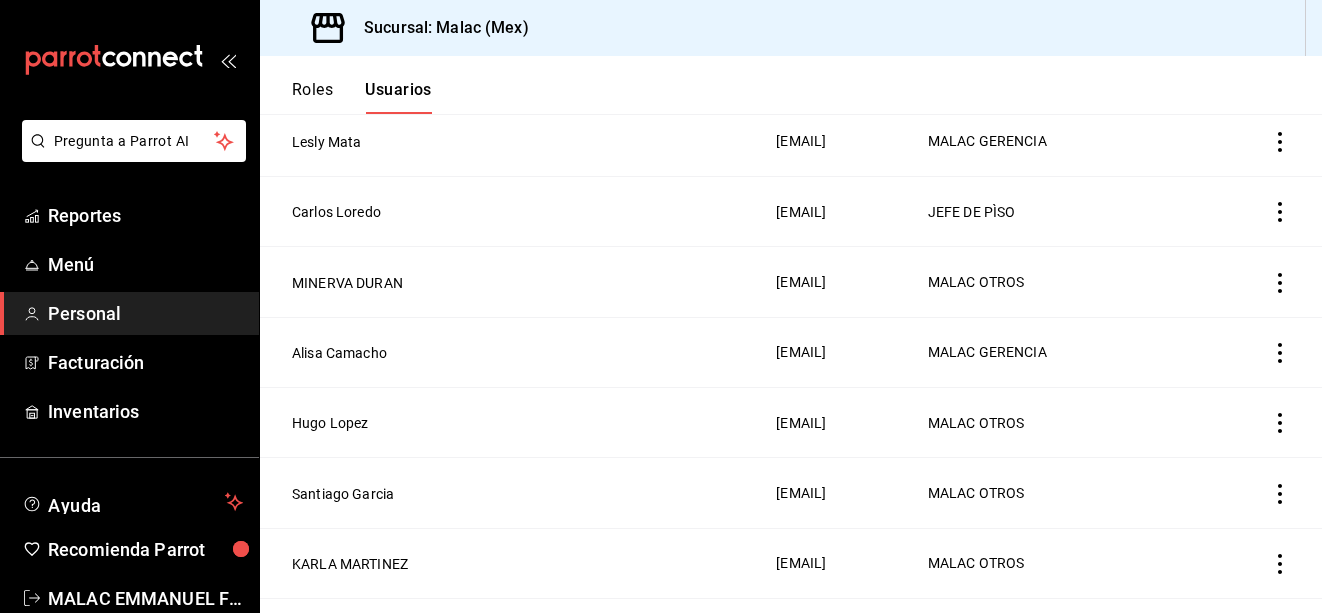 click 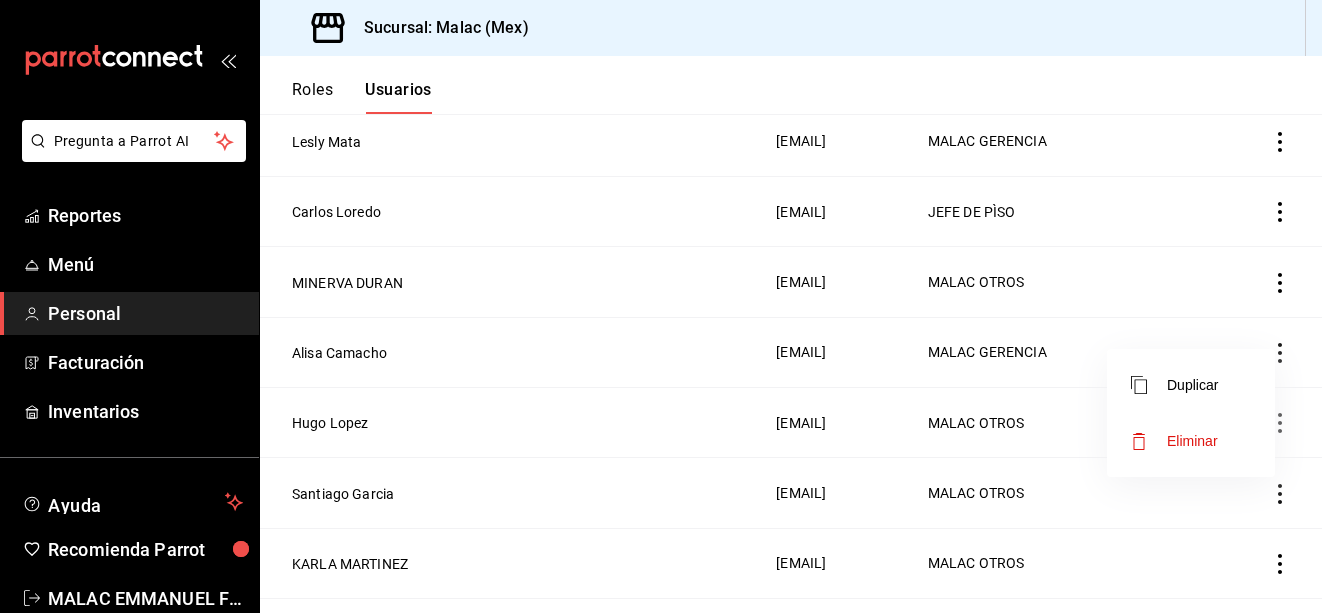 click on "Eliminar" at bounding box center [1191, 441] 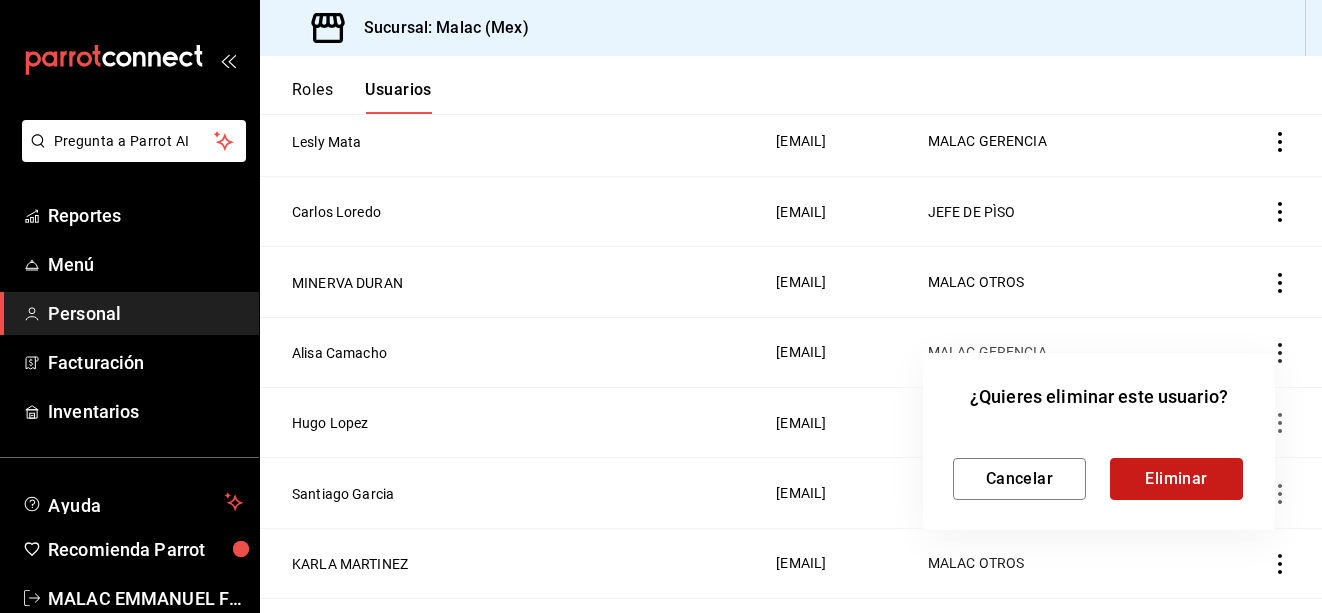 click on "Eliminar" at bounding box center (1176, 479) 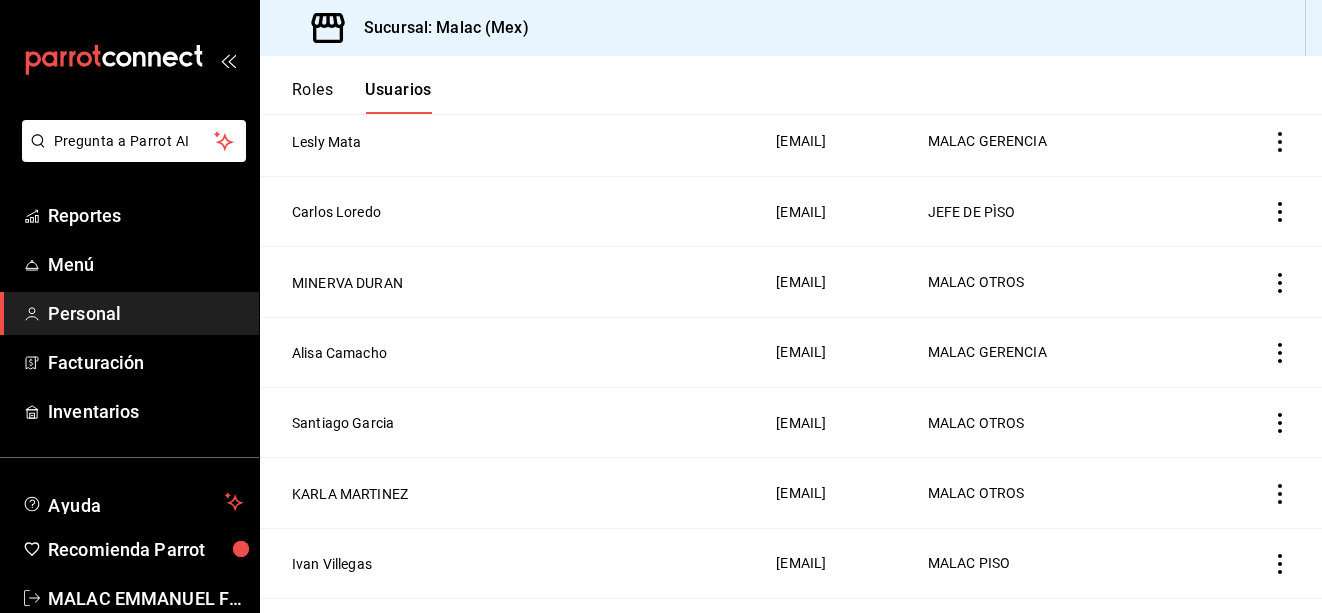 click 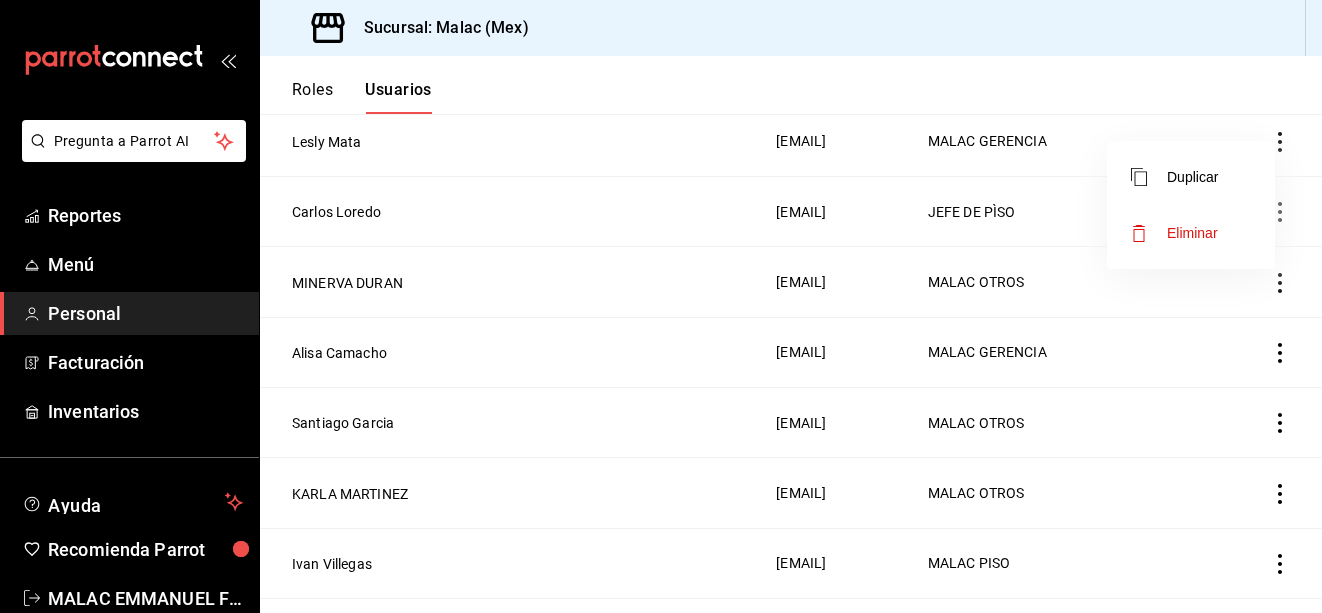 click on "Eliminar" at bounding box center [1192, 233] 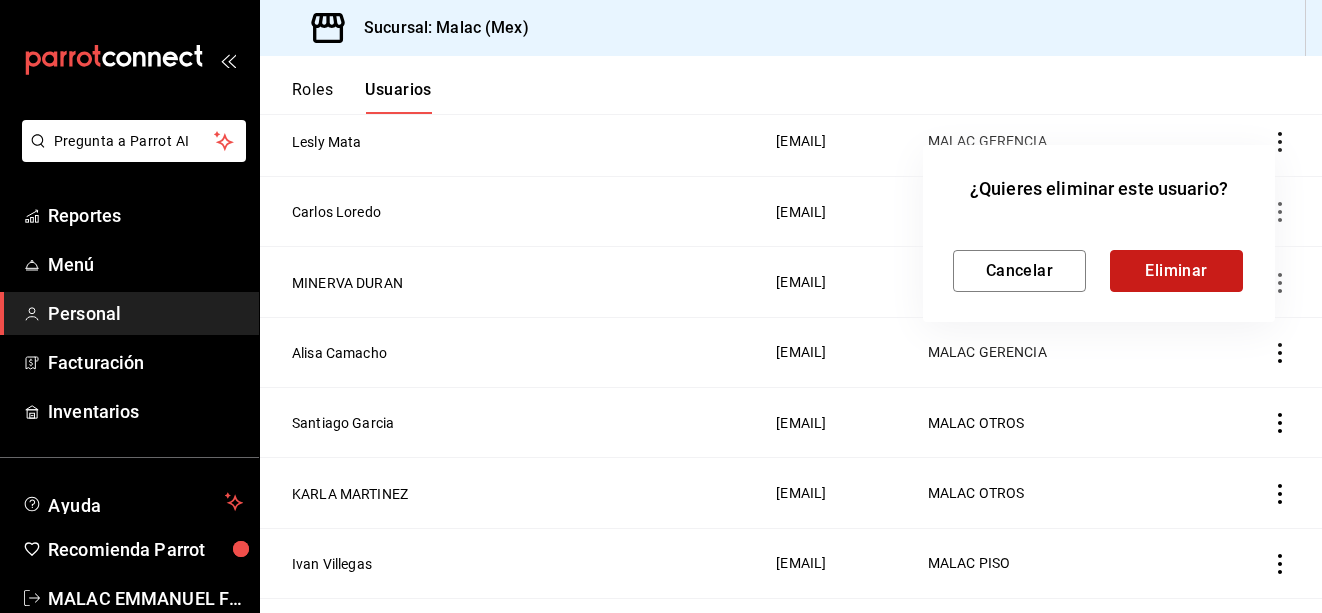 click on "Eliminar" at bounding box center (1176, 271) 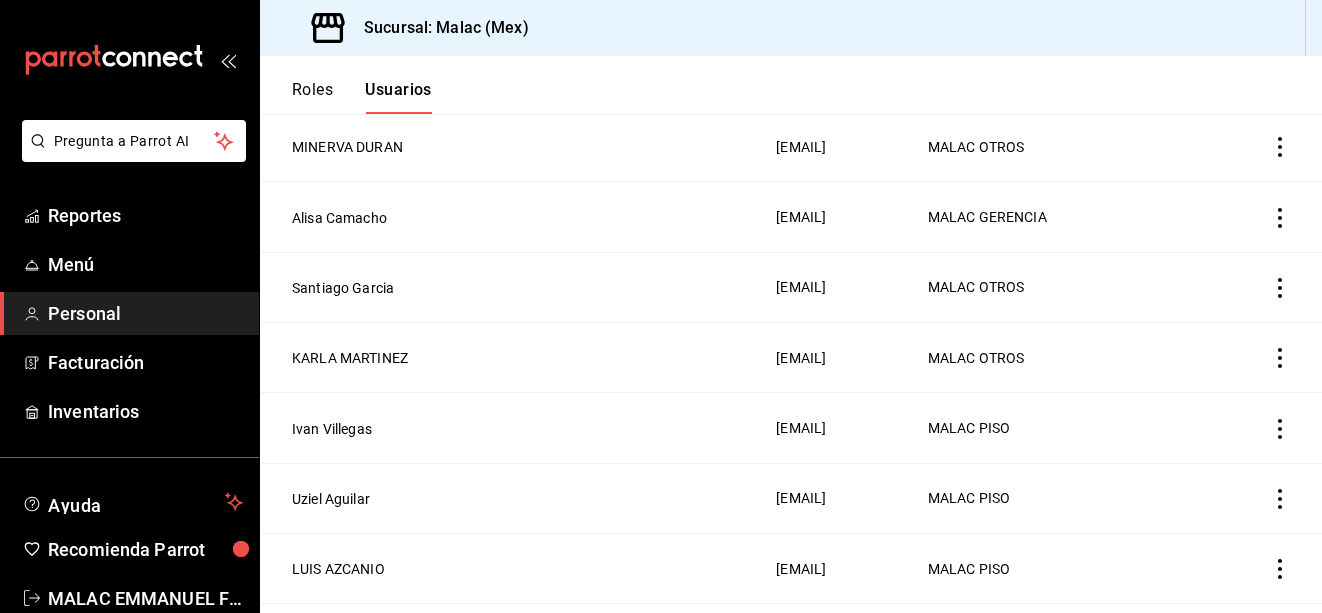 scroll, scrollTop: 730, scrollLeft: 0, axis: vertical 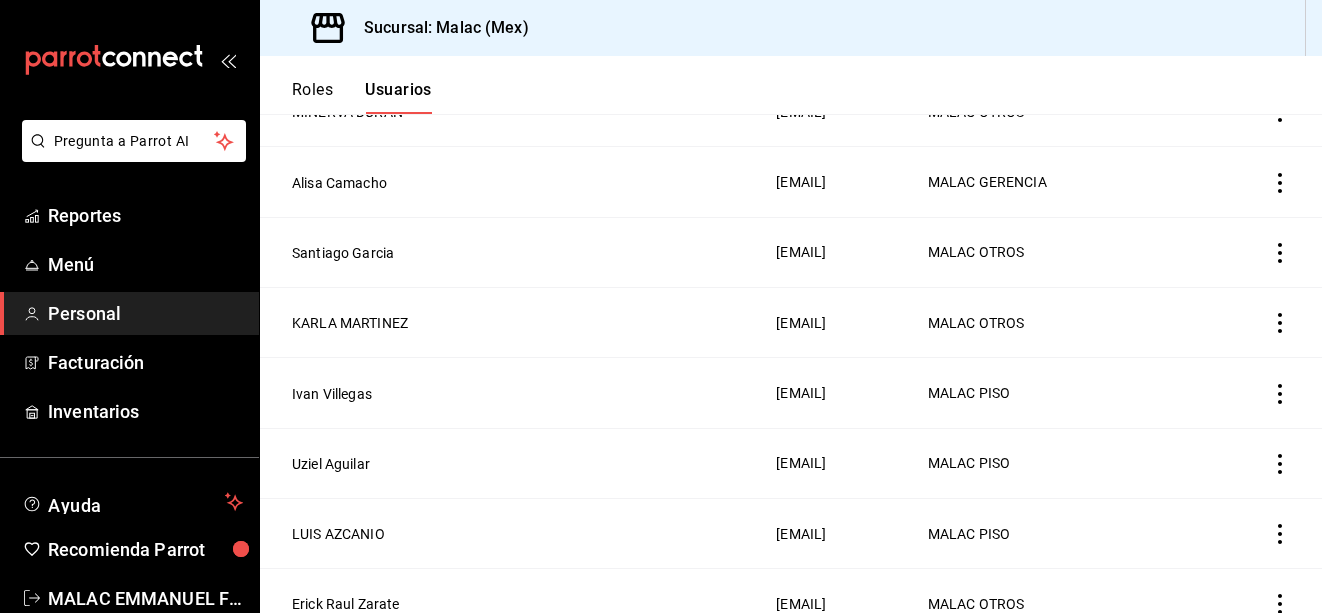 click 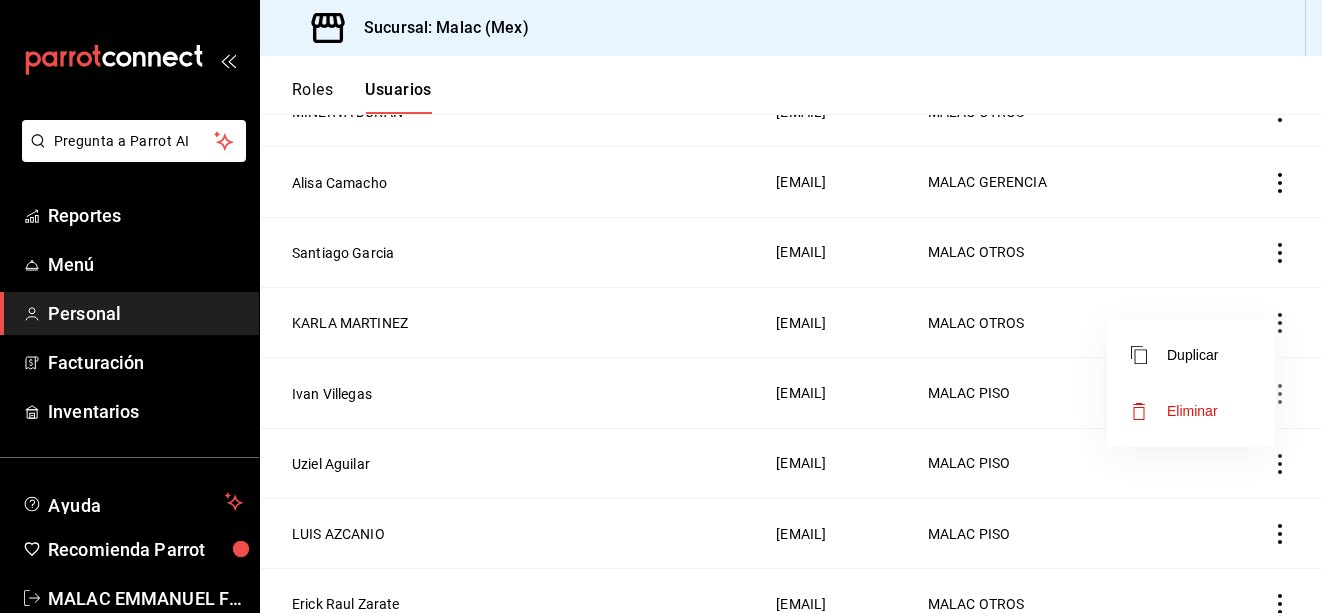 click on "Eliminar" at bounding box center (1192, 411) 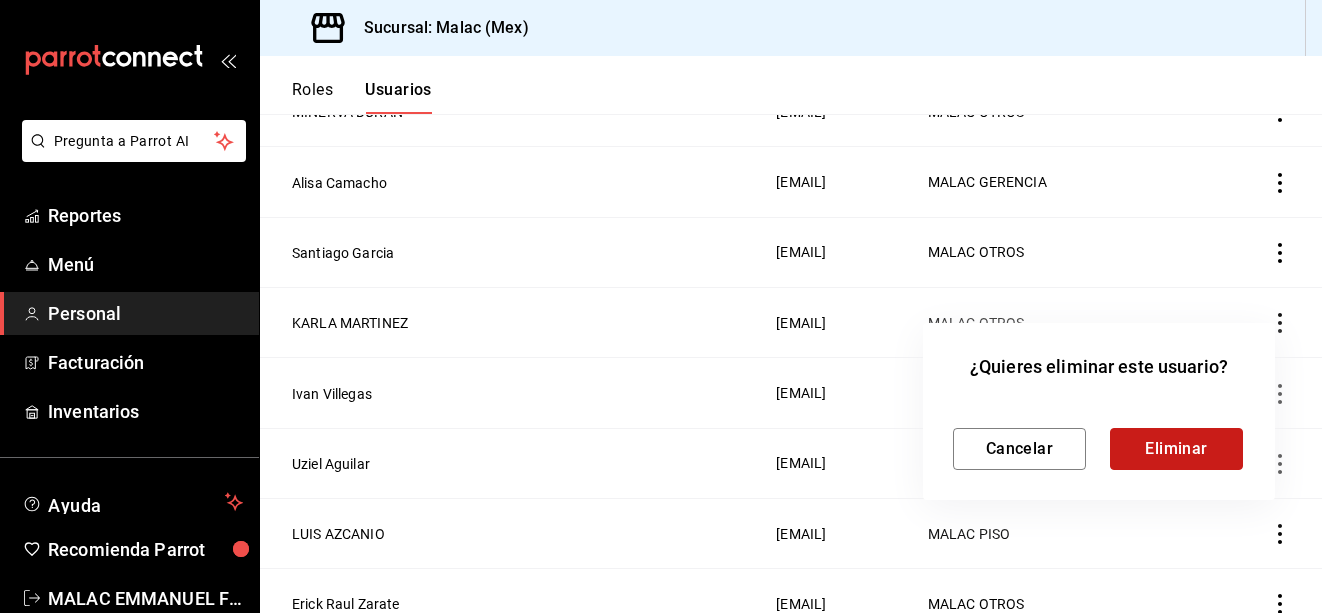 click on "Eliminar" at bounding box center [1176, 449] 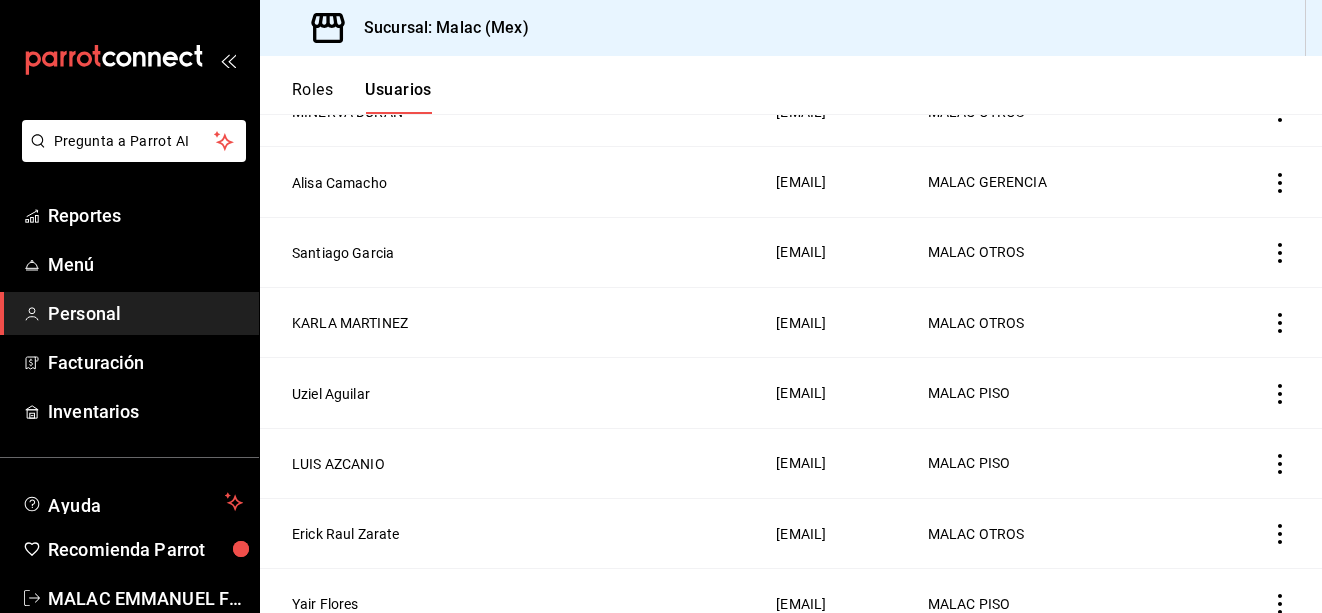 click 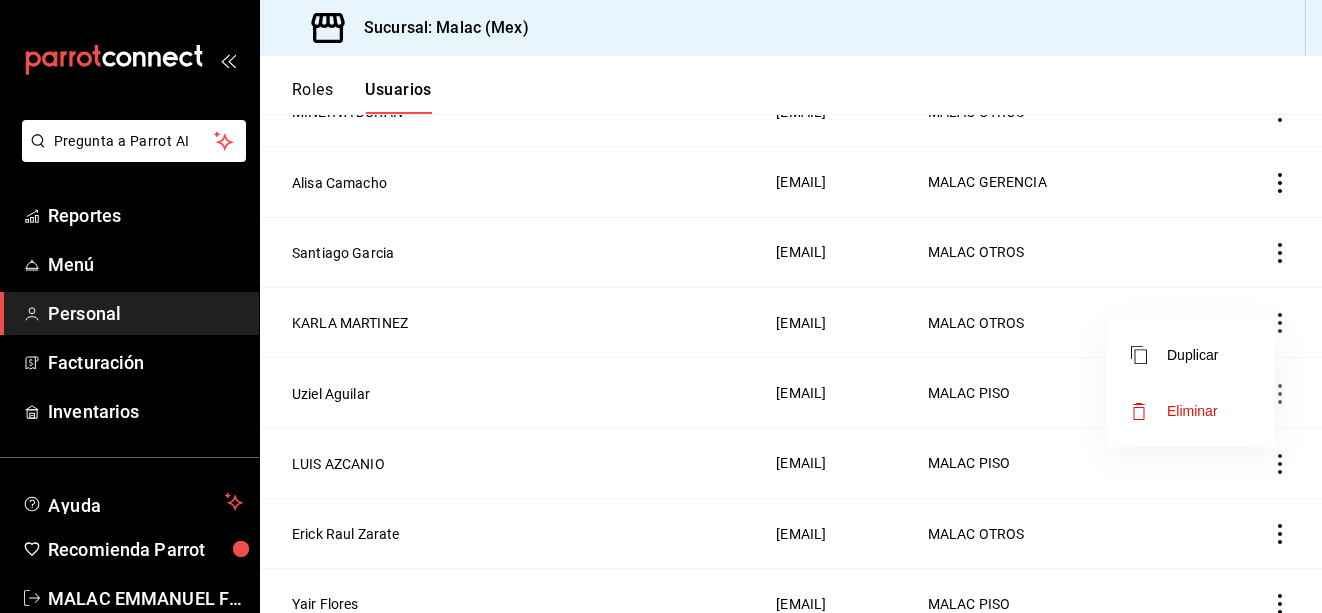 click on "Eliminar" at bounding box center (1192, 411) 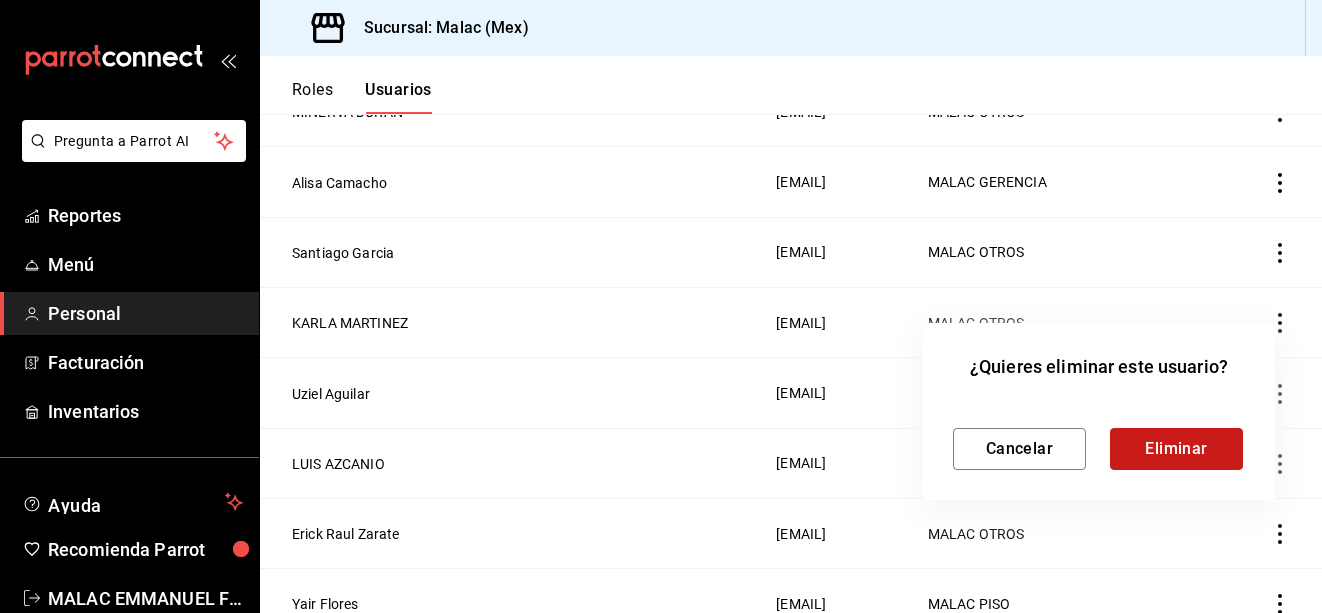 click on "Eliminar" at bounding box center (1176, 449) 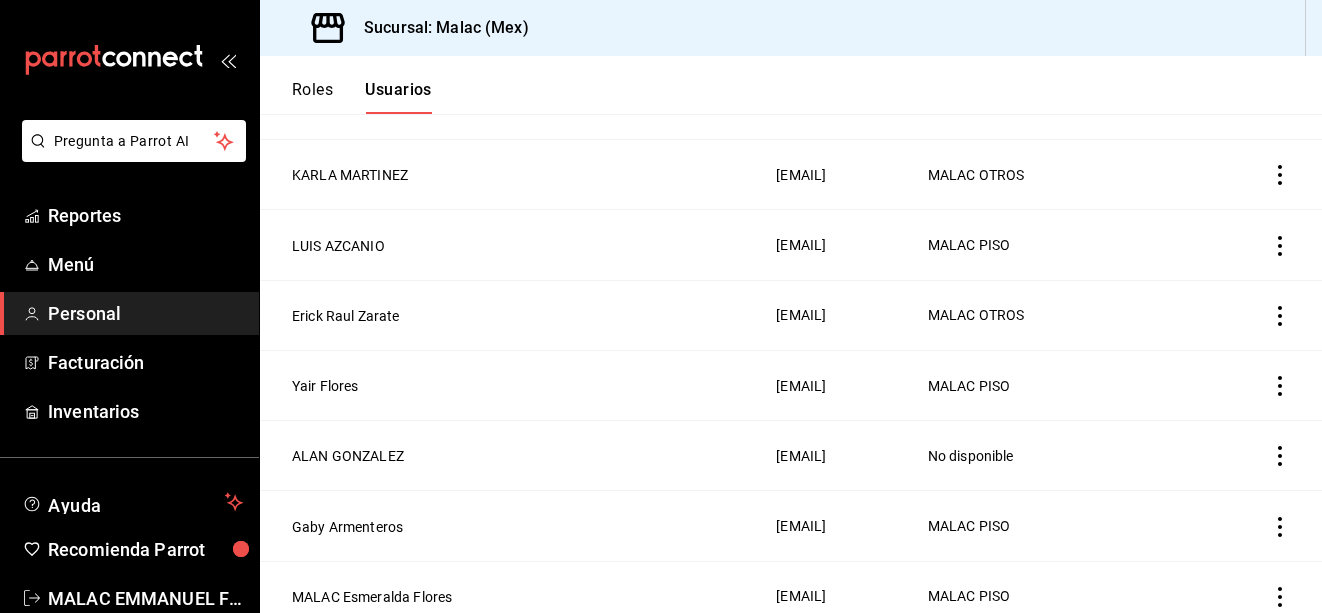 scroll, scrollTop: 880, scrollLeft: 0, axis: vertical 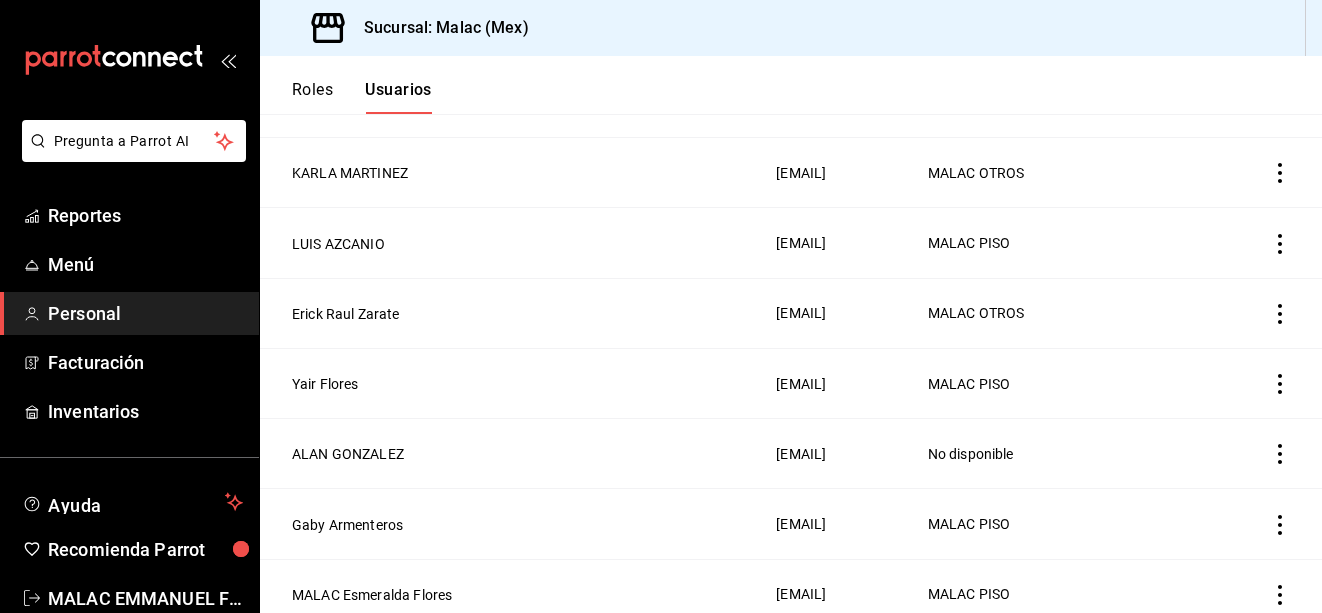 click 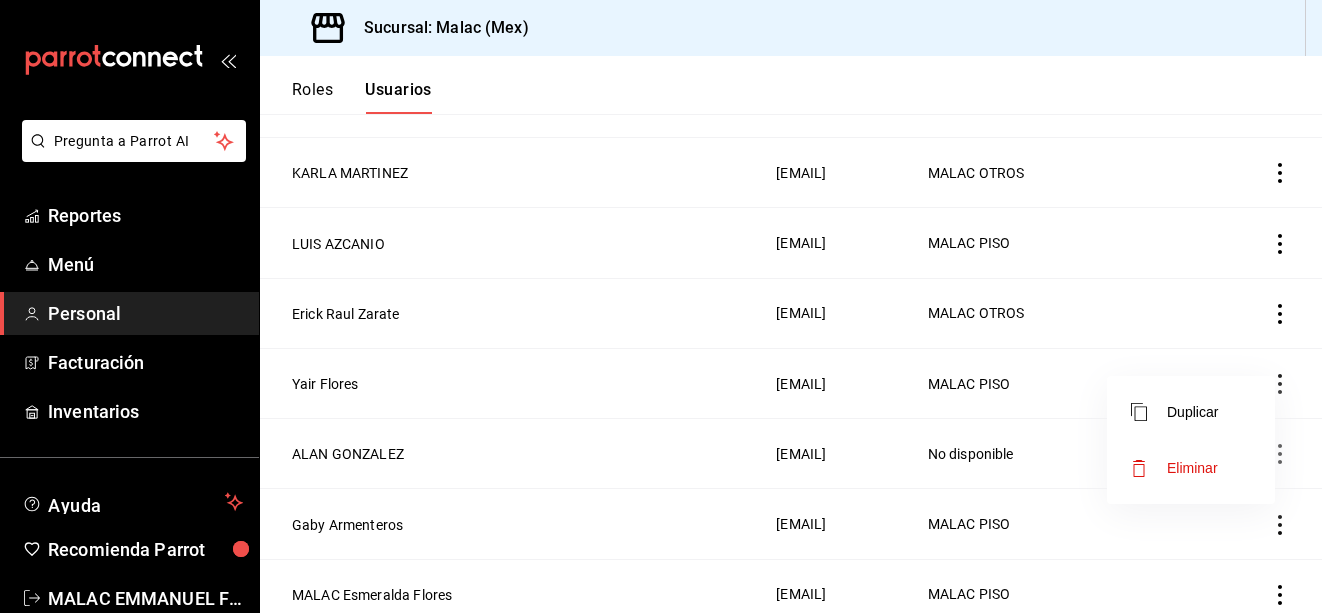 click on "Eliminar" at bounding box center (1191, 468) 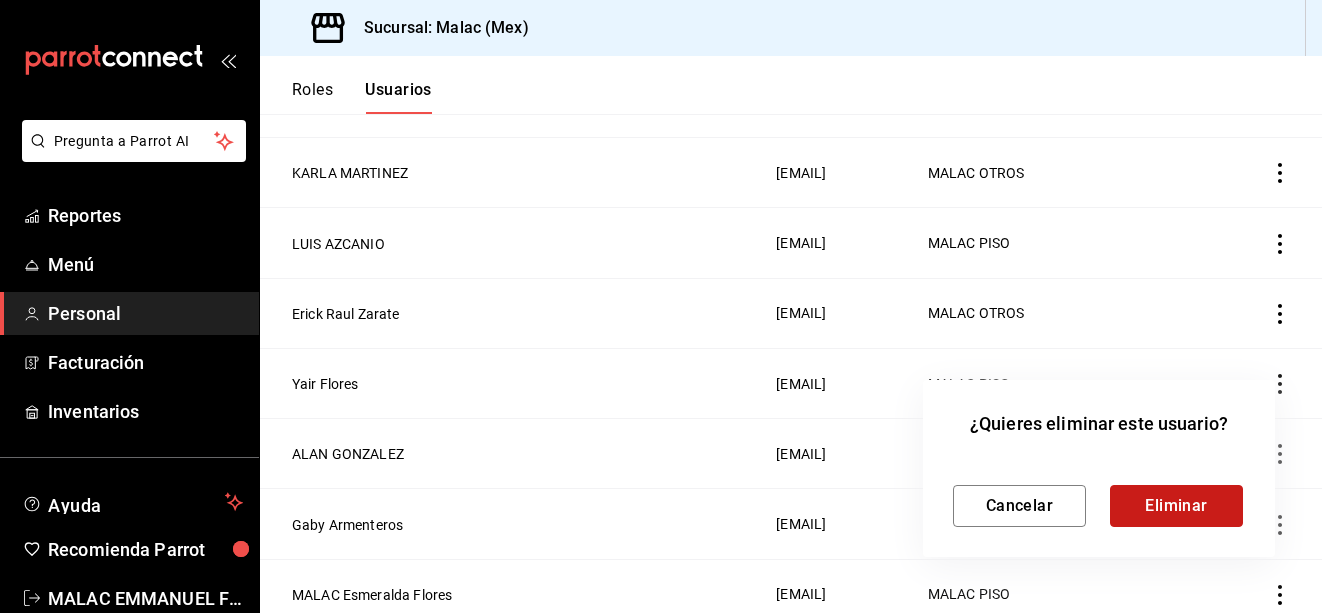 click on "Eliminar" at bounding box center (1176, 506) 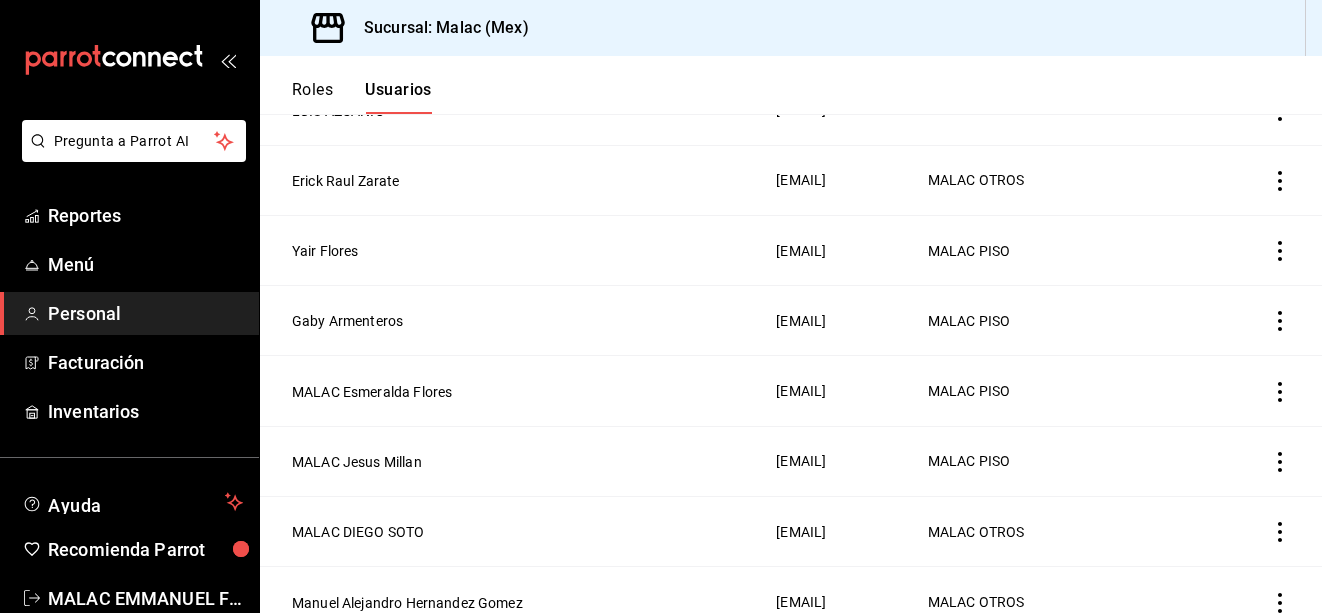 scroll, scrollTop: 1030, scrollLeft: 0, axis: vertical 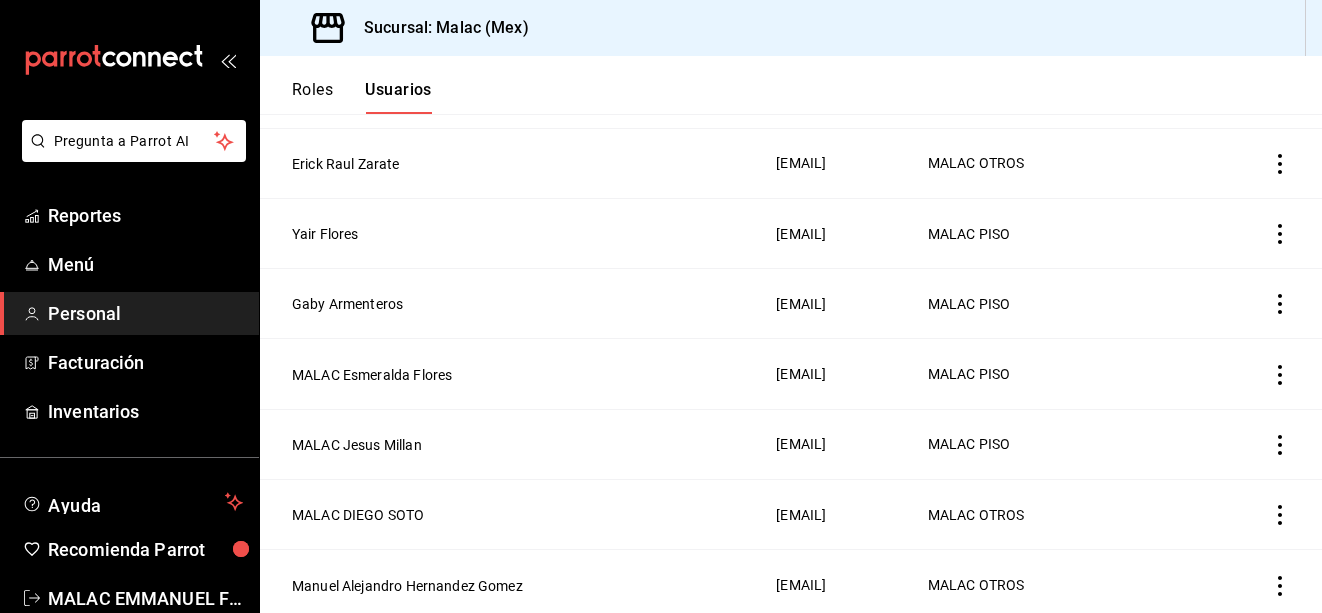 click 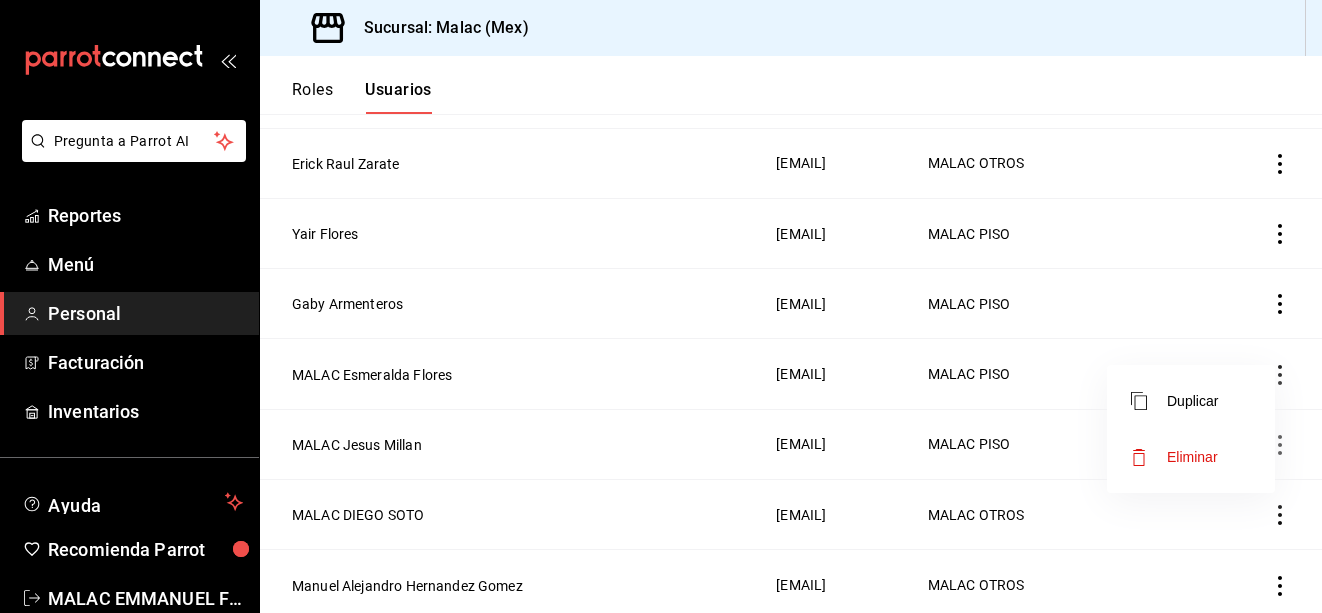 click on "Eliminar" at bounding box center [1191, 457] 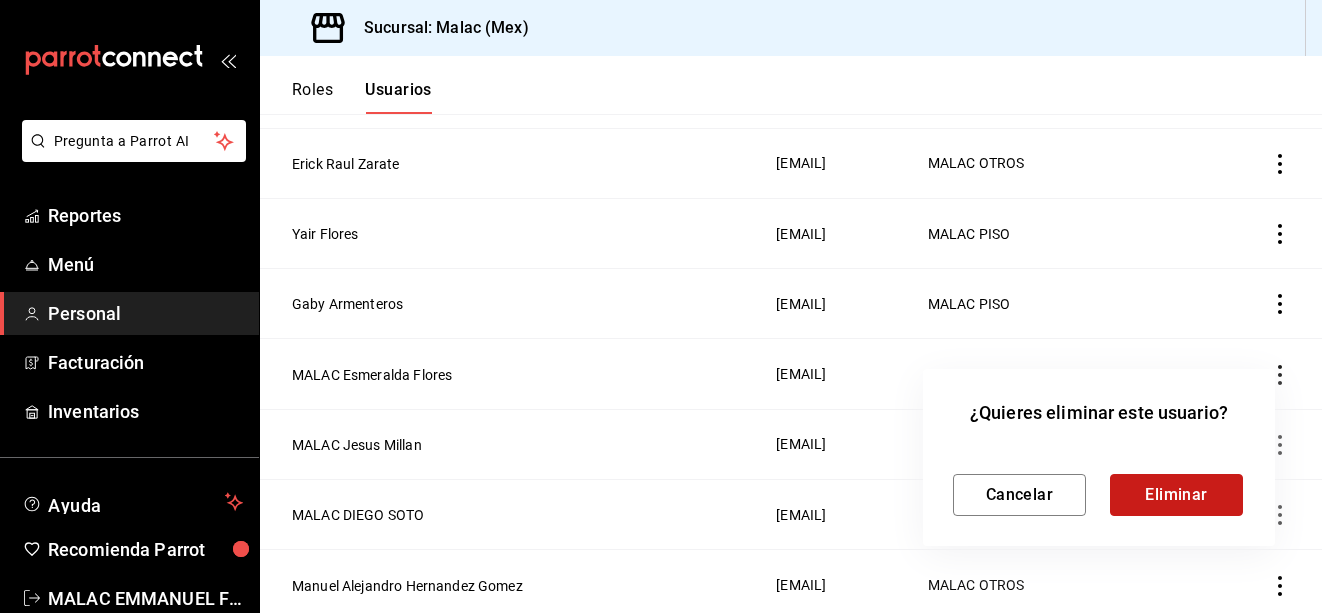 click on "Eliminar" at bounding box center (1176, 495) 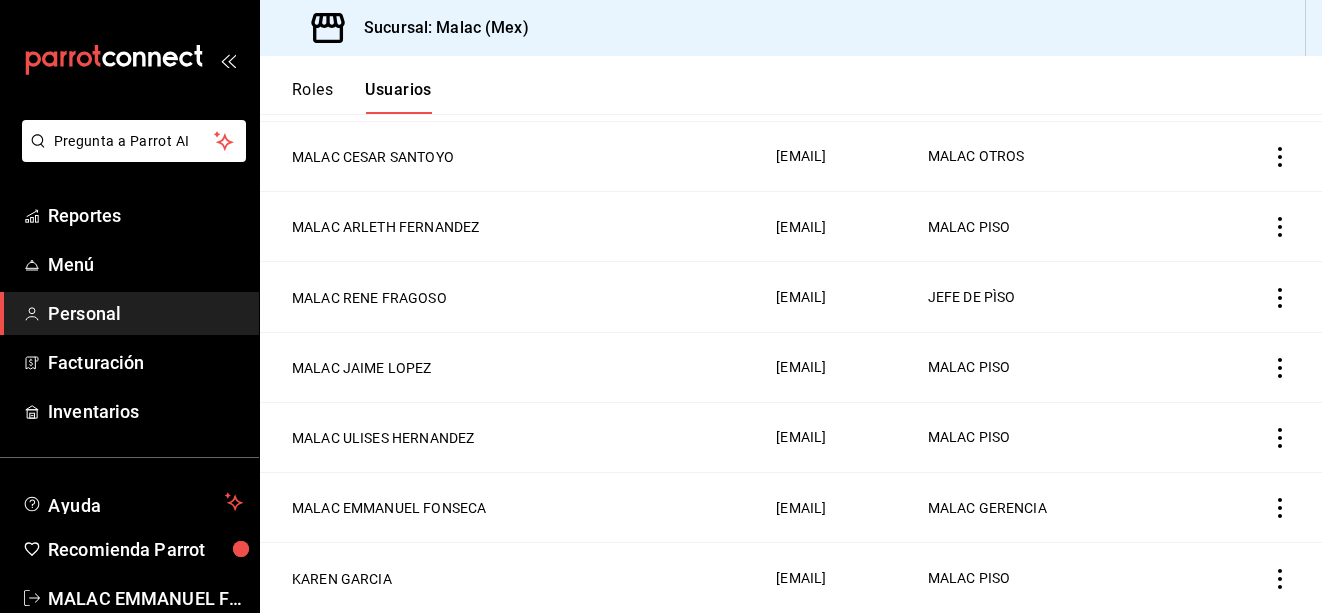 scroll, scrollTop: 1533, scrollLeft: 0, axis: vertical 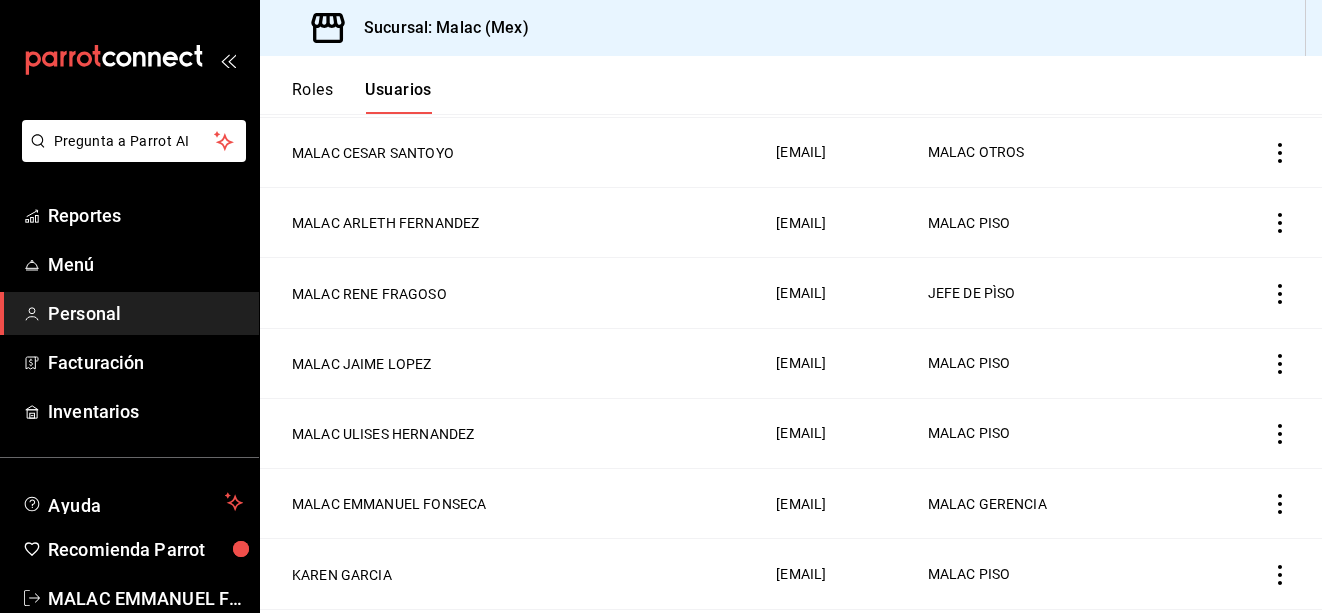 click 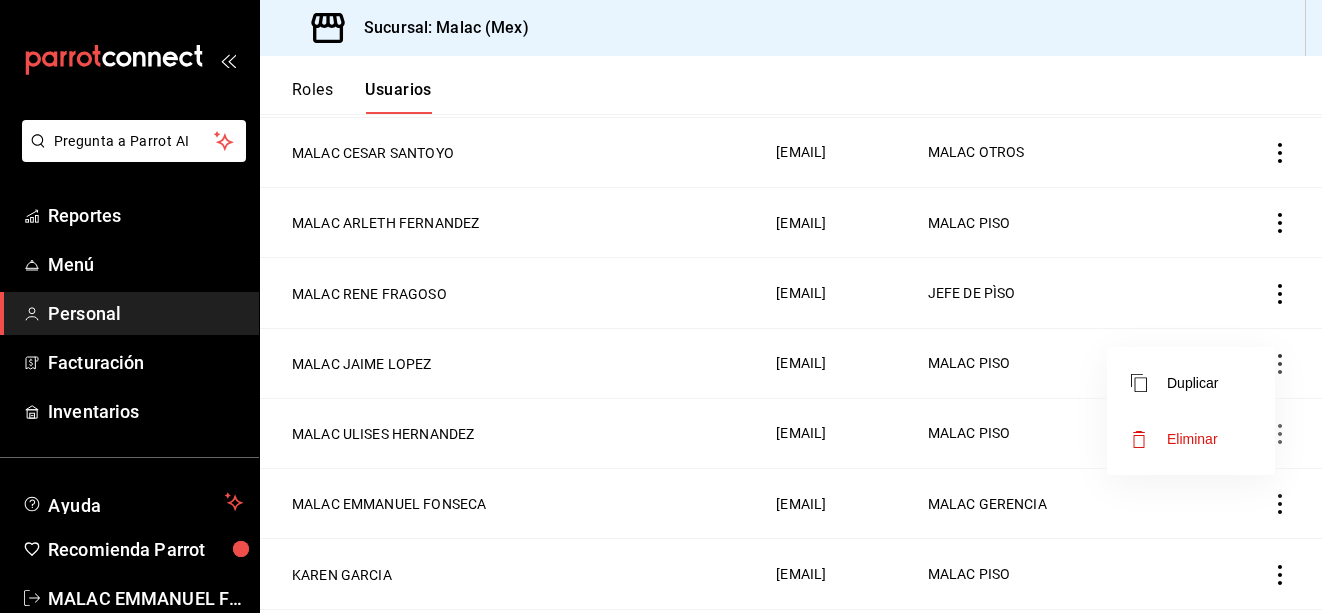 click on "Eliminar" at bounding box center [1191, 439] 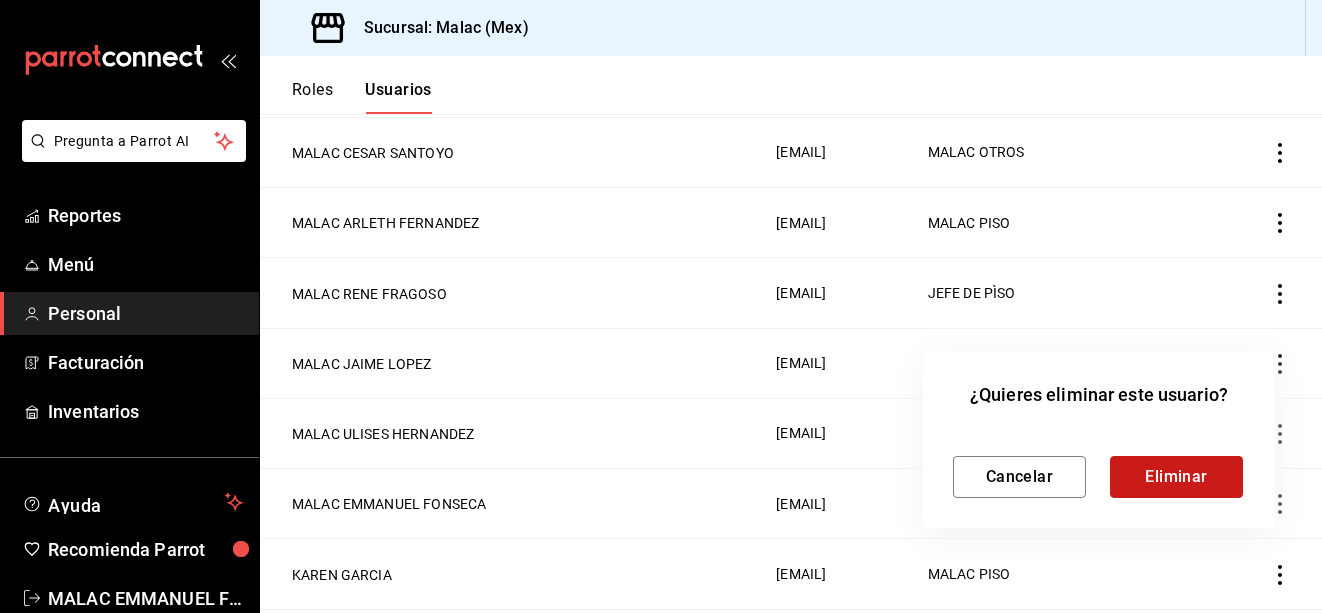 click on "Eliminar" at bounding box center [1176, 477] 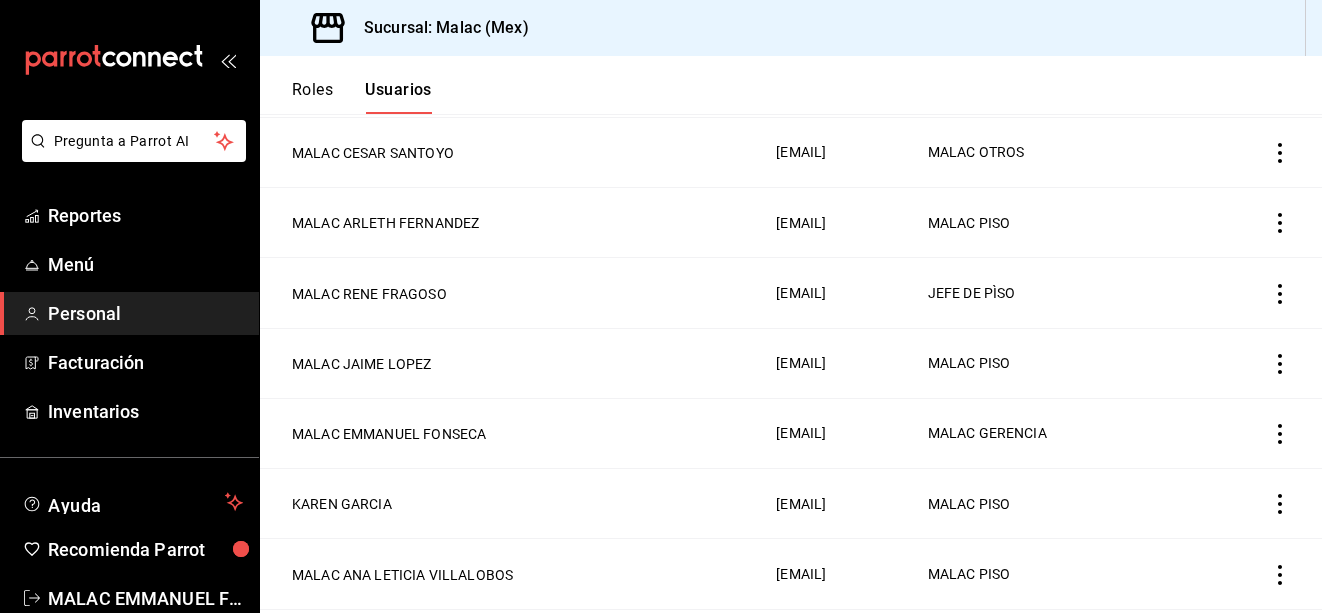 click 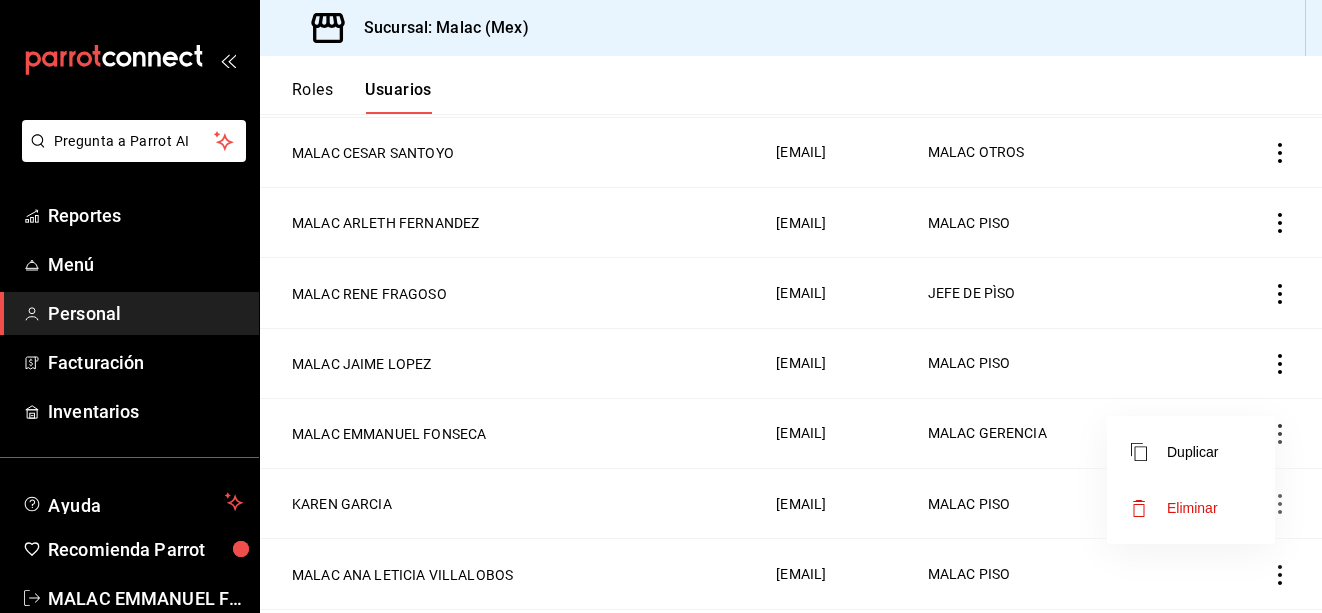 click on "Eliminar" at bounding box center [1192, 508] 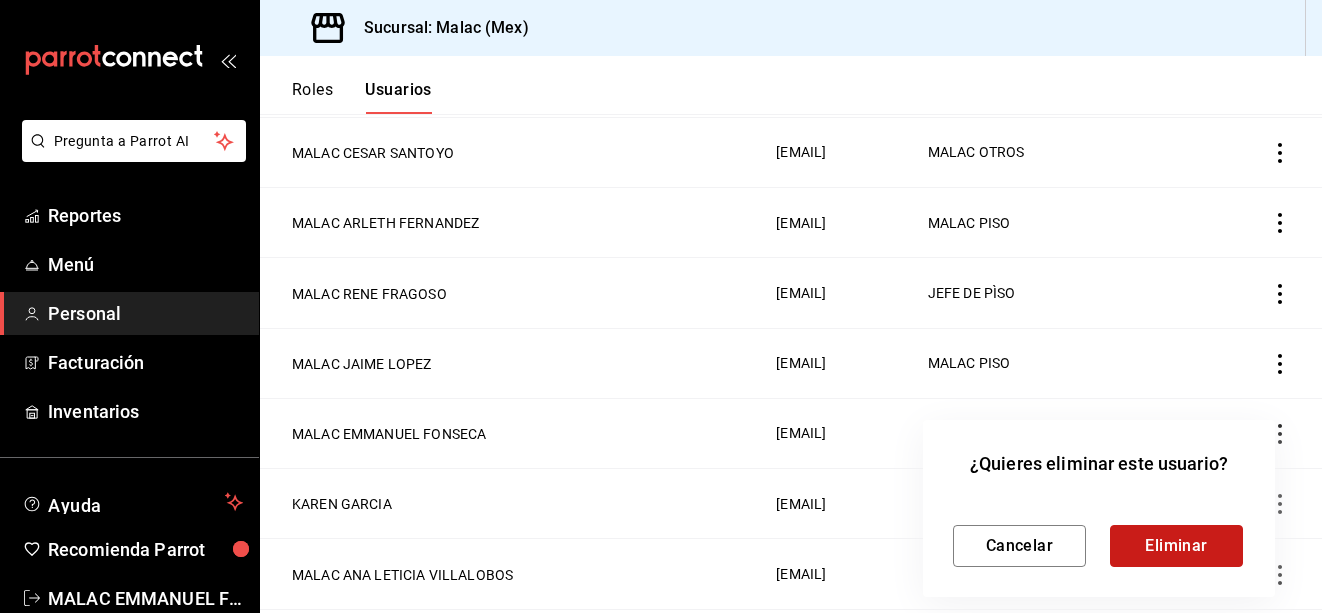 click on "Eliminar" at bounding box center (1176, 546) 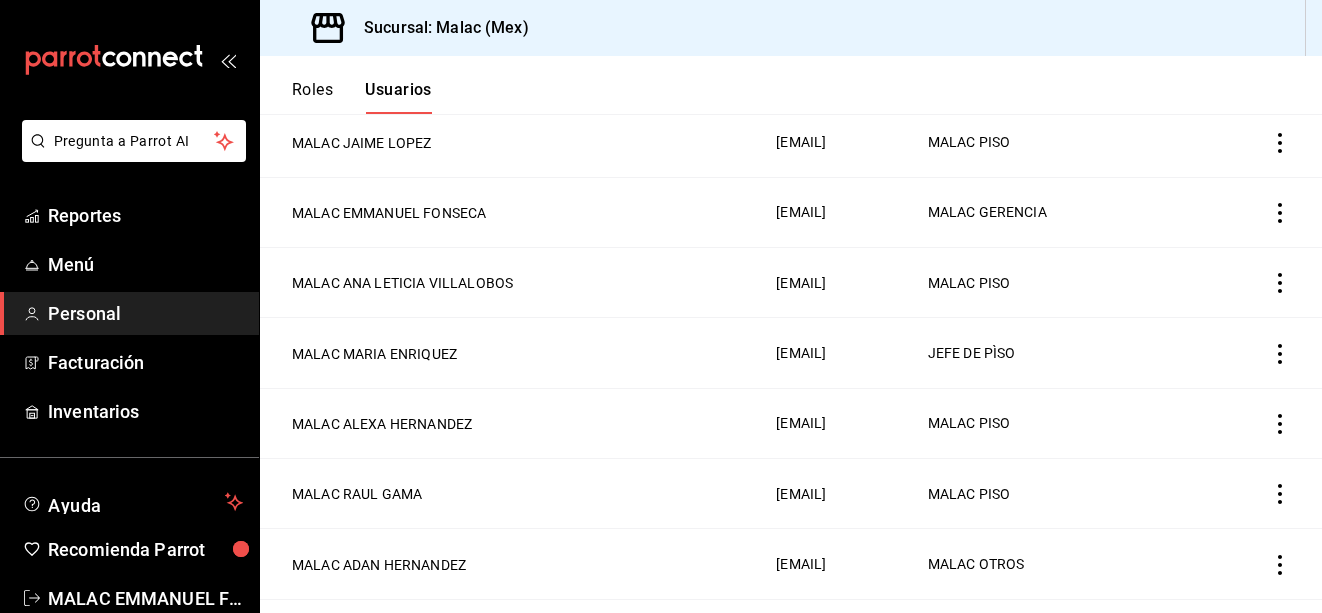 scroll, scrollTop: 1766, scrollLeft: 0, axis: vertical 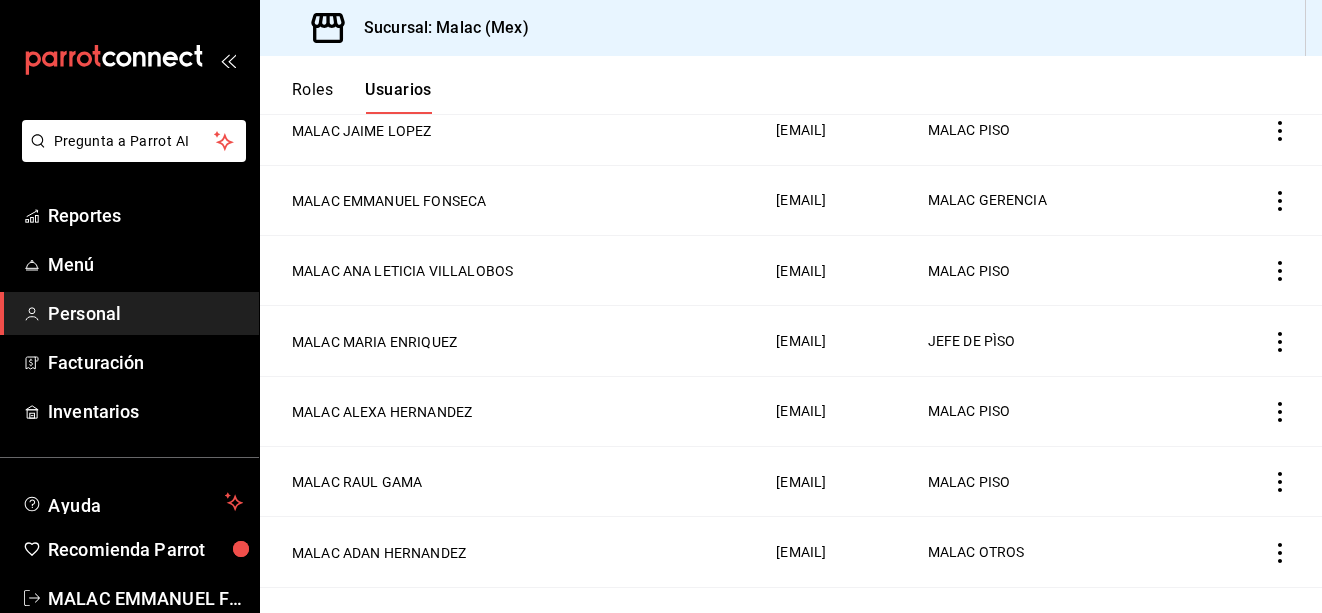click 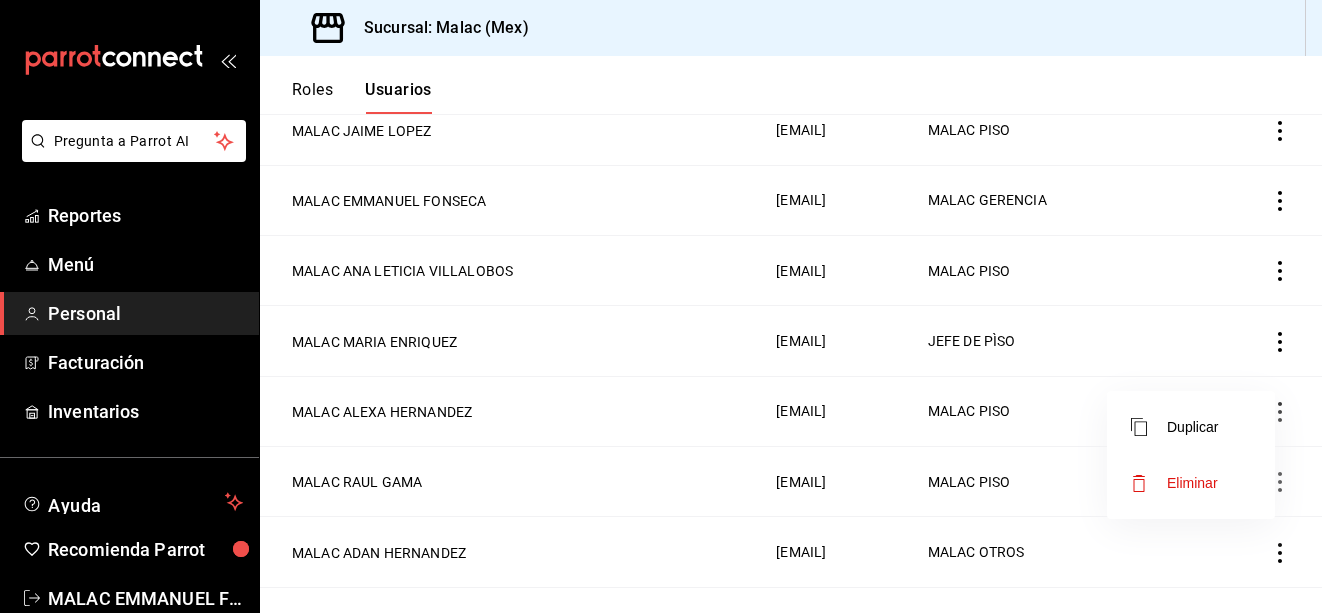 click on "Eliminar" at bounding box center (1191, 483) 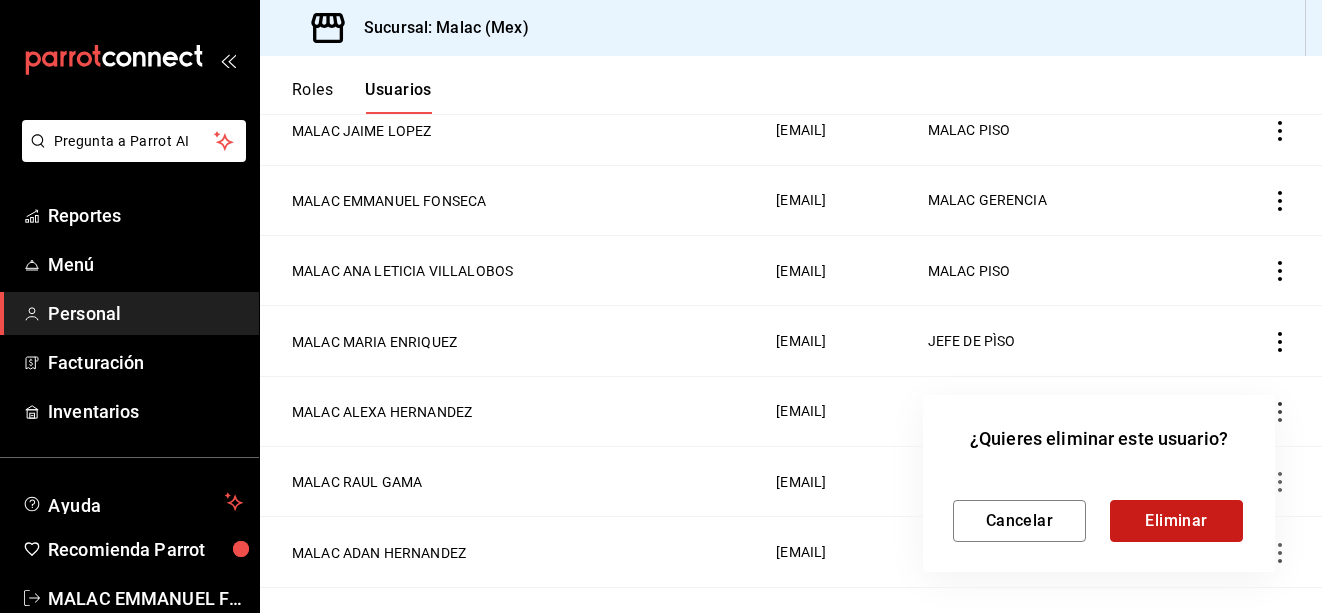 click on "Eliminar" at bounding box center [1176, 521] 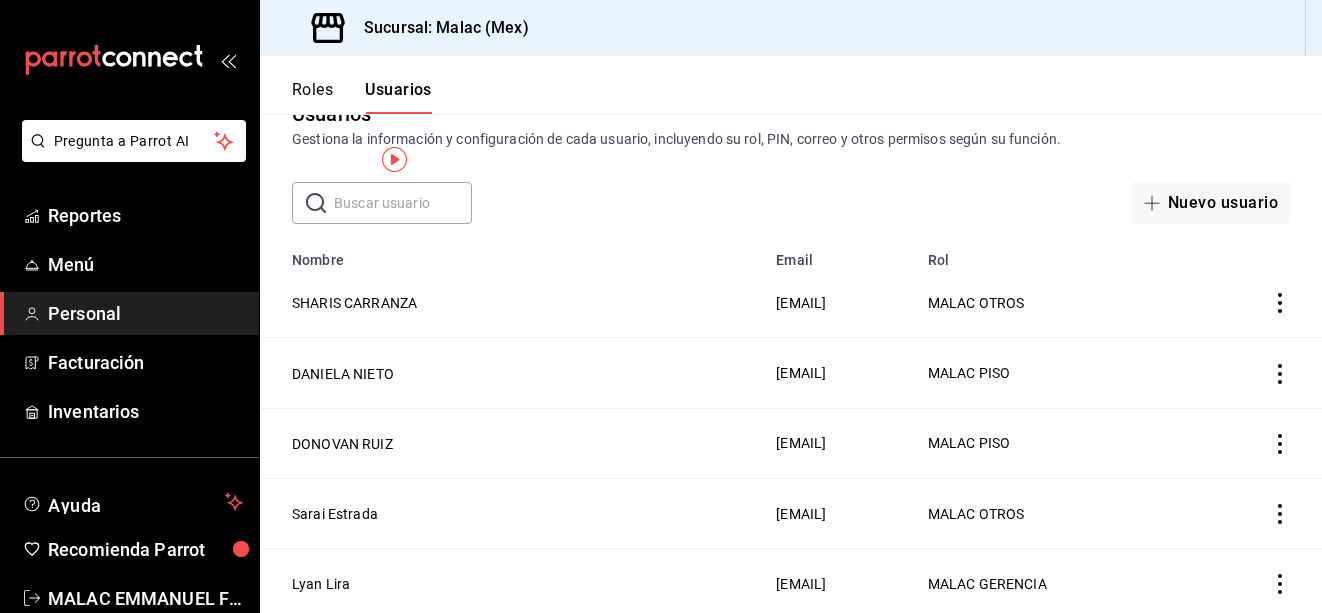 scroll, scrollTop: 0, scrollLeft: 0, axis: both 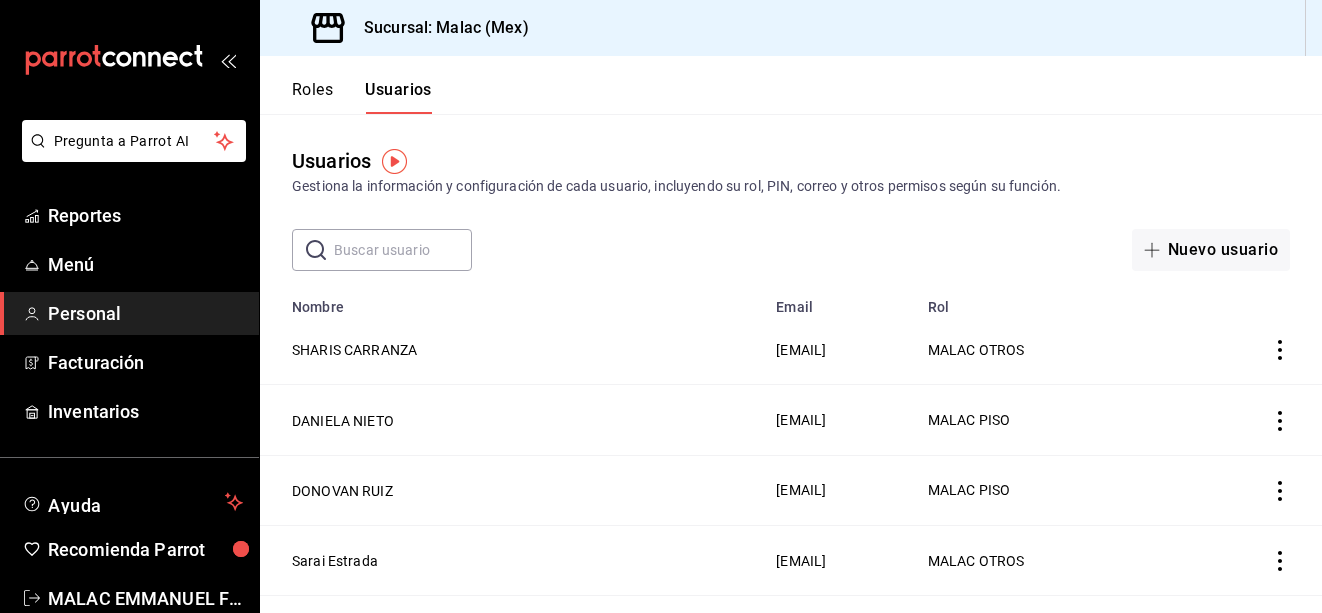 click 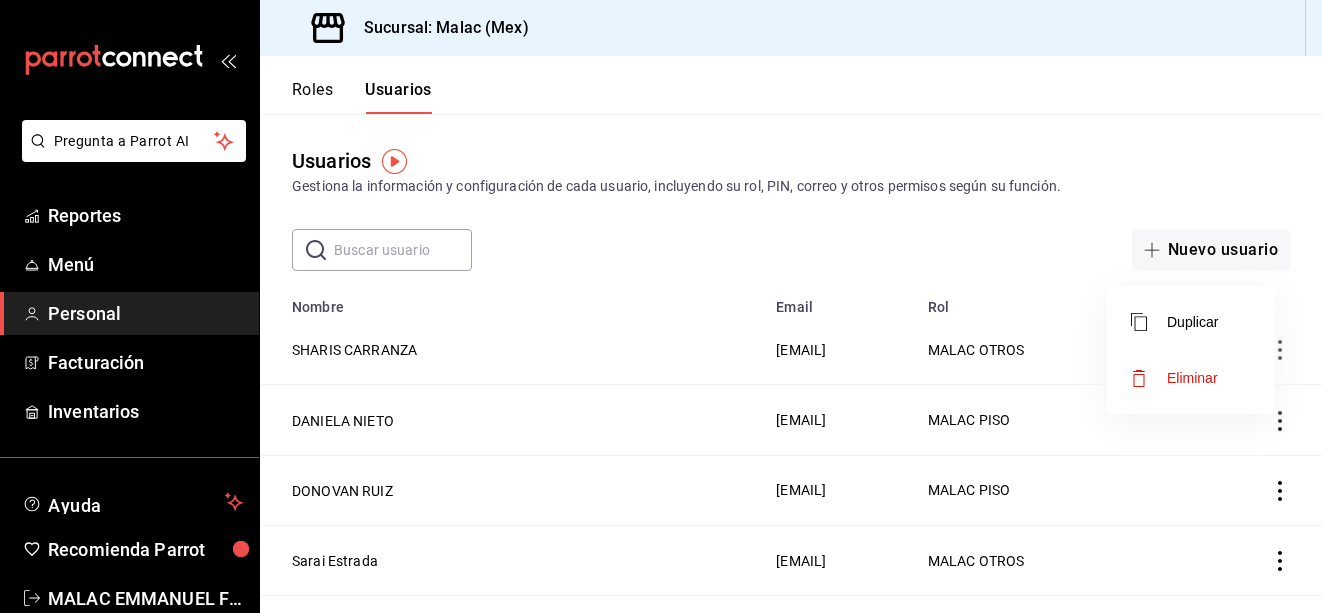 click on "Eliminar" at bounding box center [1192, 378] 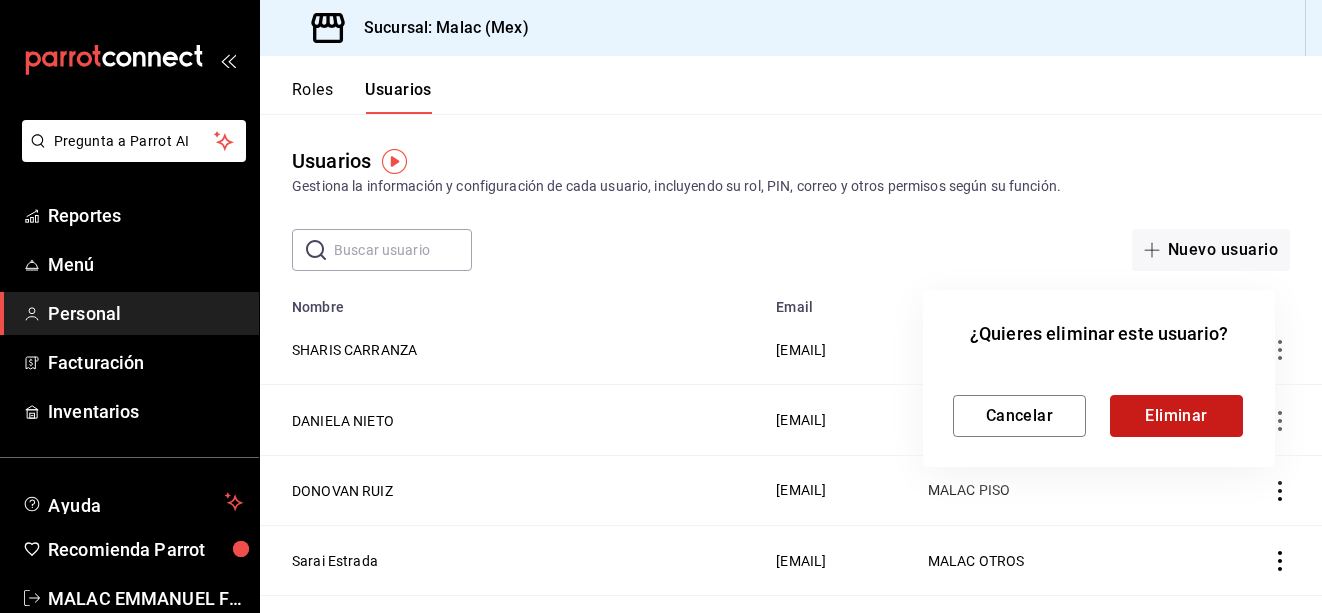 click on "Eliminar" at bounding box center (1176, 416) 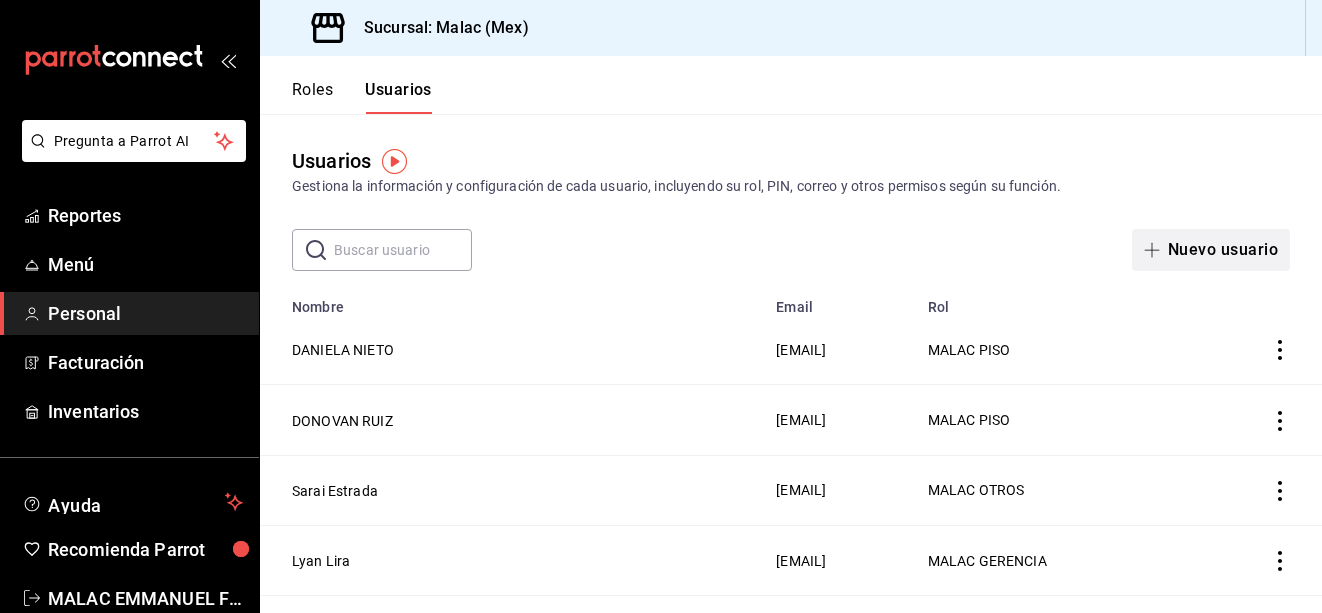 click on "Nuevo usuario" at bounding box center (1211, 250) 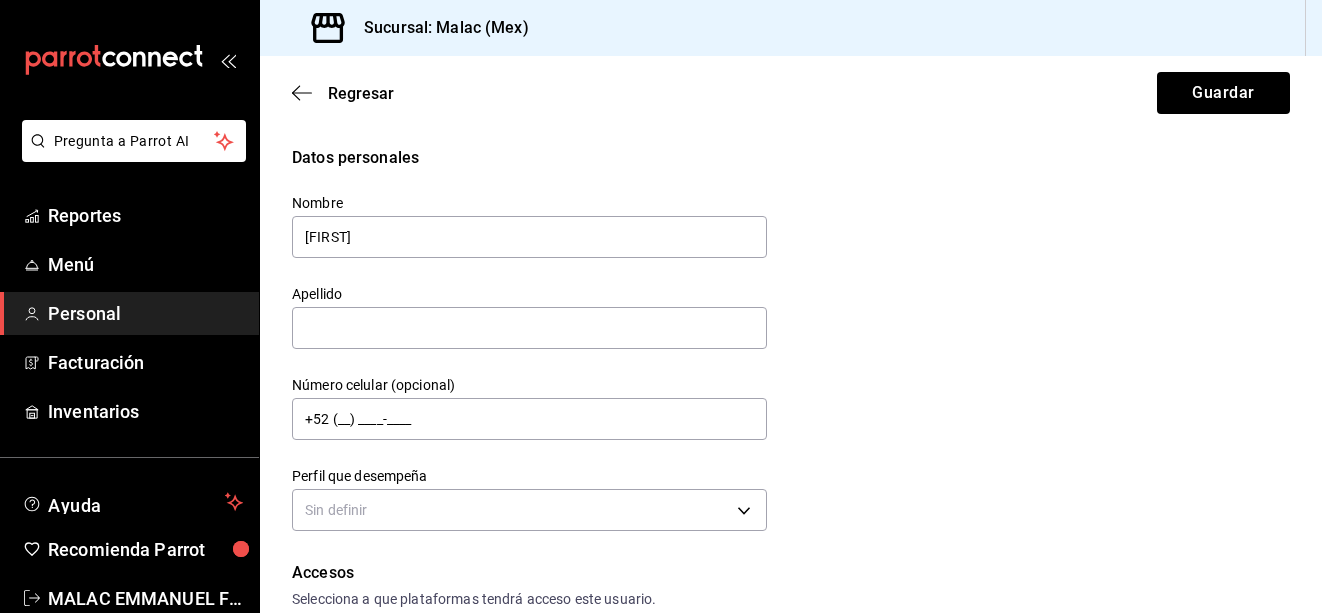 type on "[FIRST]" 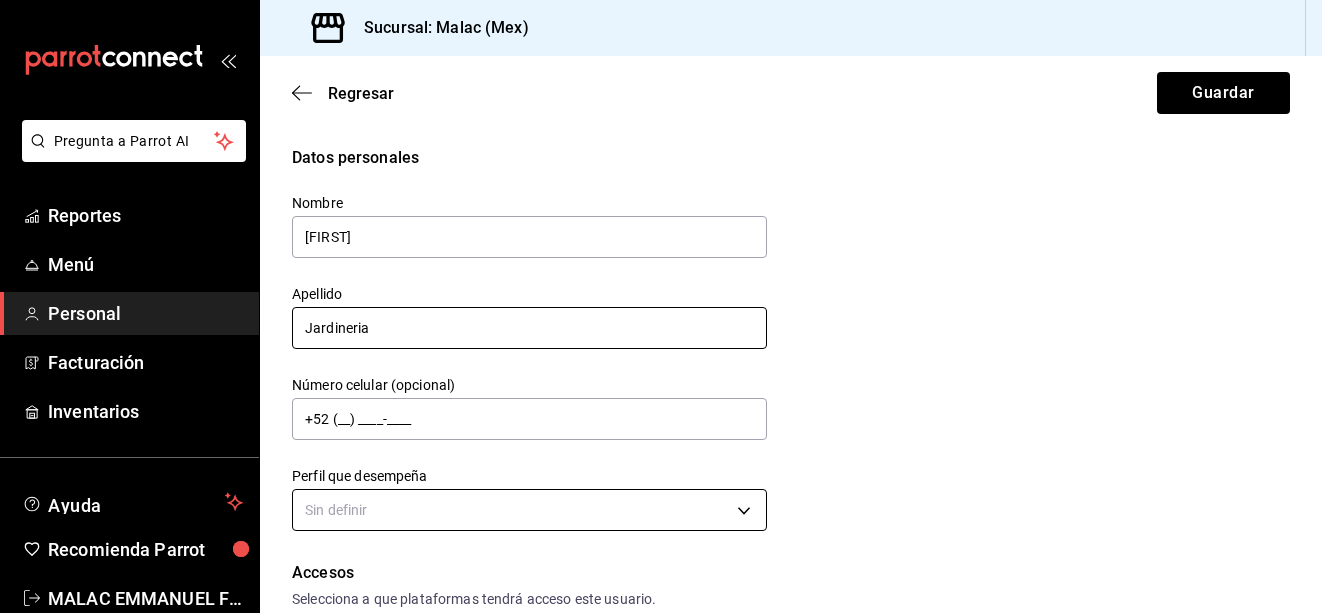 type on "Jardineria" 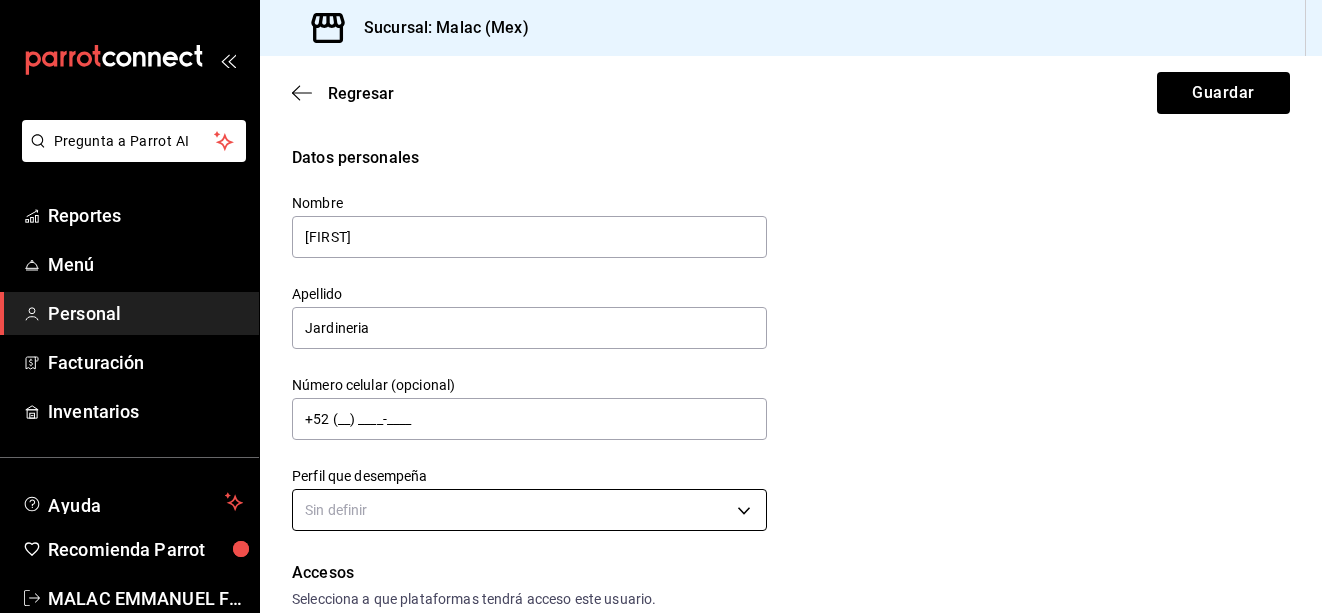 click on "Pregunta a Parrot AI Reportes   Menú   Personal   Facturación   Inventarios   Ayuda Recomienda Parrot   MALAC [FIRST] [LAST]   Sugerir nueva función   Sucursal: Malac (Mex) Regresar Guardar Datos personales Nombre [FIRST] Apellido [LAST] Número celular (opcional) +52 (__) ____-____ Perfil que desempeña Sin definir Accesos Selecciona a que plataformas tendrá acceso este usuario. Administrador Web Posibilidad de iniciar sesión en la oficina administrativa de un restaurante.  Acceso al Punto de venta Posibilidad de autenticarse en el POS mediante PIN.  Iniciar sesión en terminal (correo electrónico o QR) Los usuarios podrán iniciar sesión y aceptar términos y condiciones en la terminal. Acceso uso de terminal Los usuarios podrán acceder y utilizar la terminal para visualizar y procesar pagos de sus órdenes. Correo electrónico Se volverá obligatorio al tener ciertos accesos activados. Contraseña Contraseña Repetir contraseña Repetir contraseña PIN Validar PIN ​ Generar PIN automático" at bounding box center (661, 306) 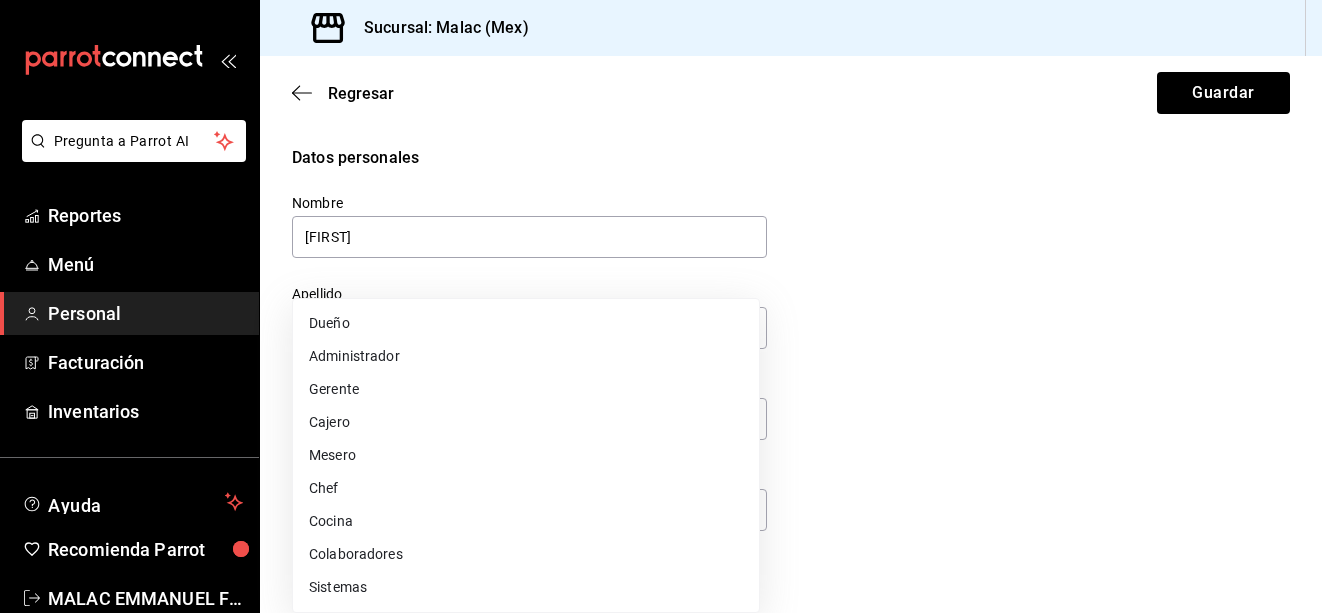 click on "Colaboradores" at bounding box center [526, 554] 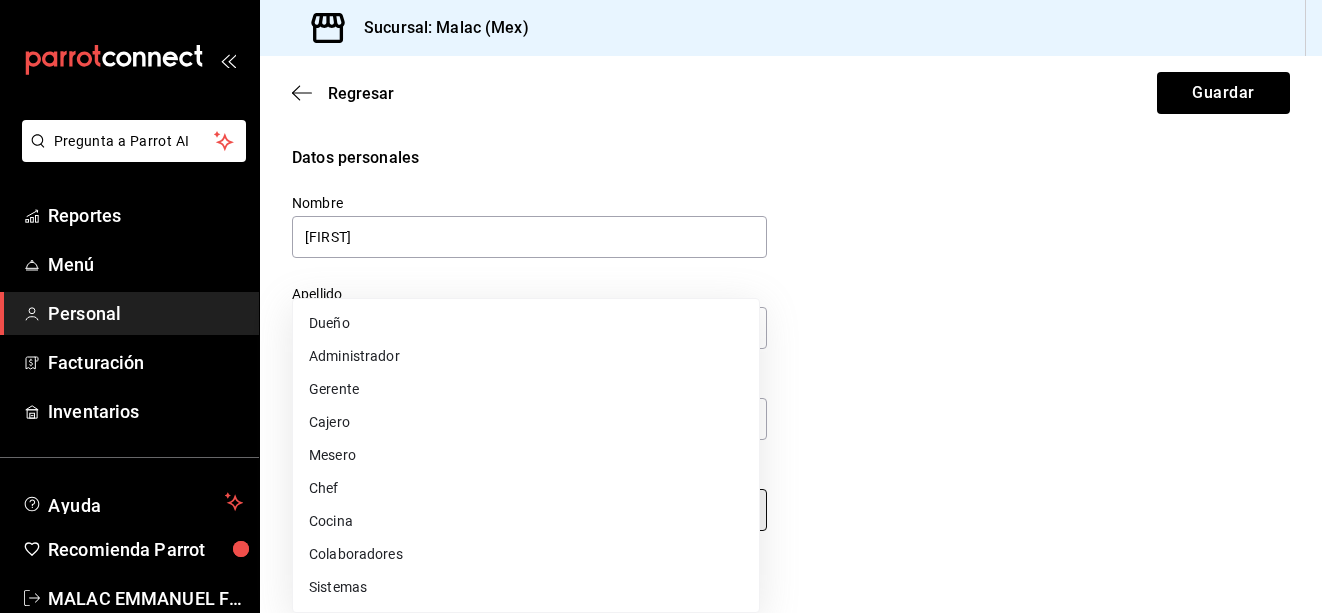 type on "STAFF" 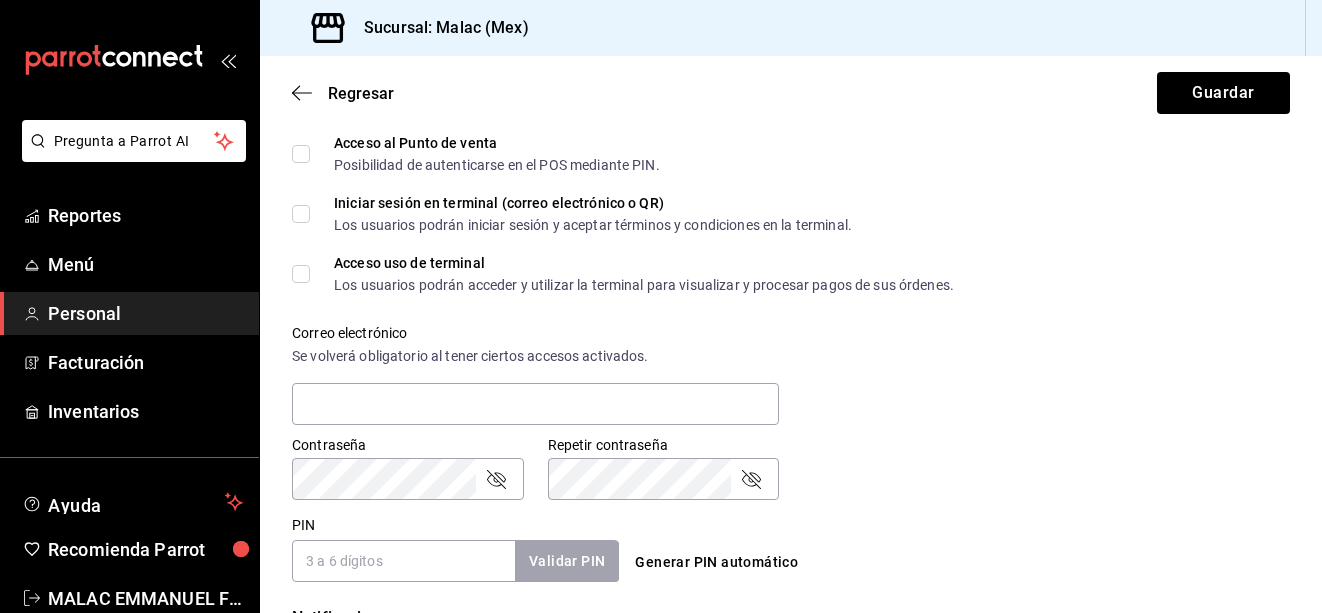 scroll, scrollTop: 559, scrollLeft: 0, axis: vertical 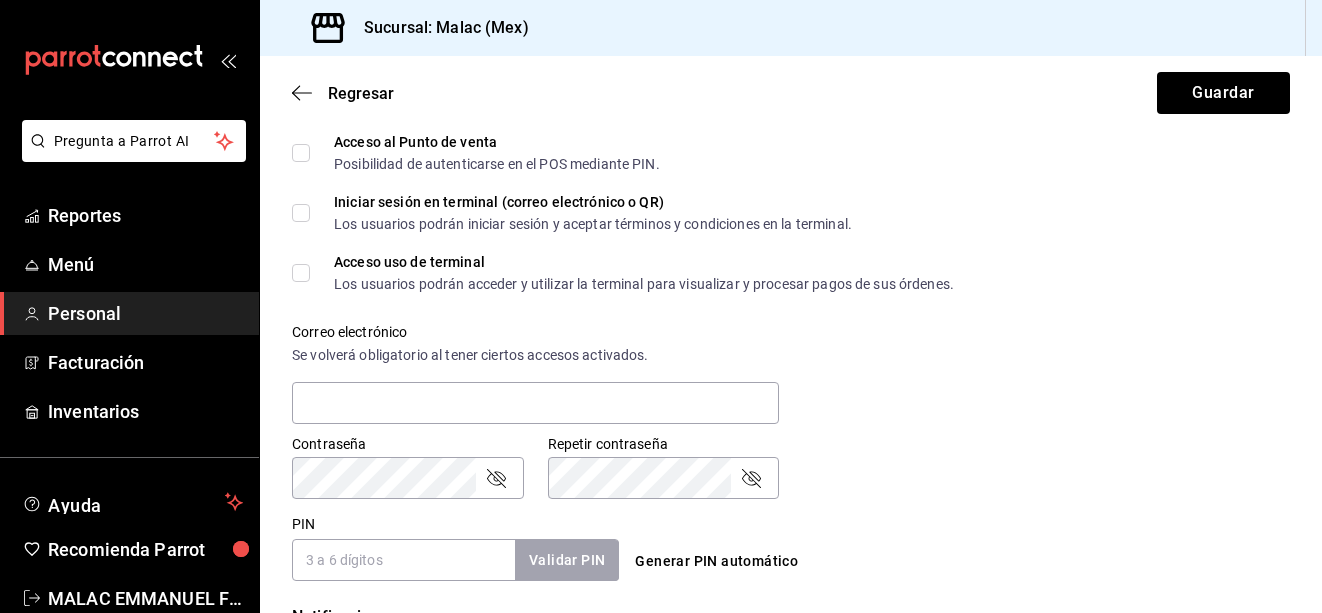 click on "PIN" at bounding box center (403, 560) 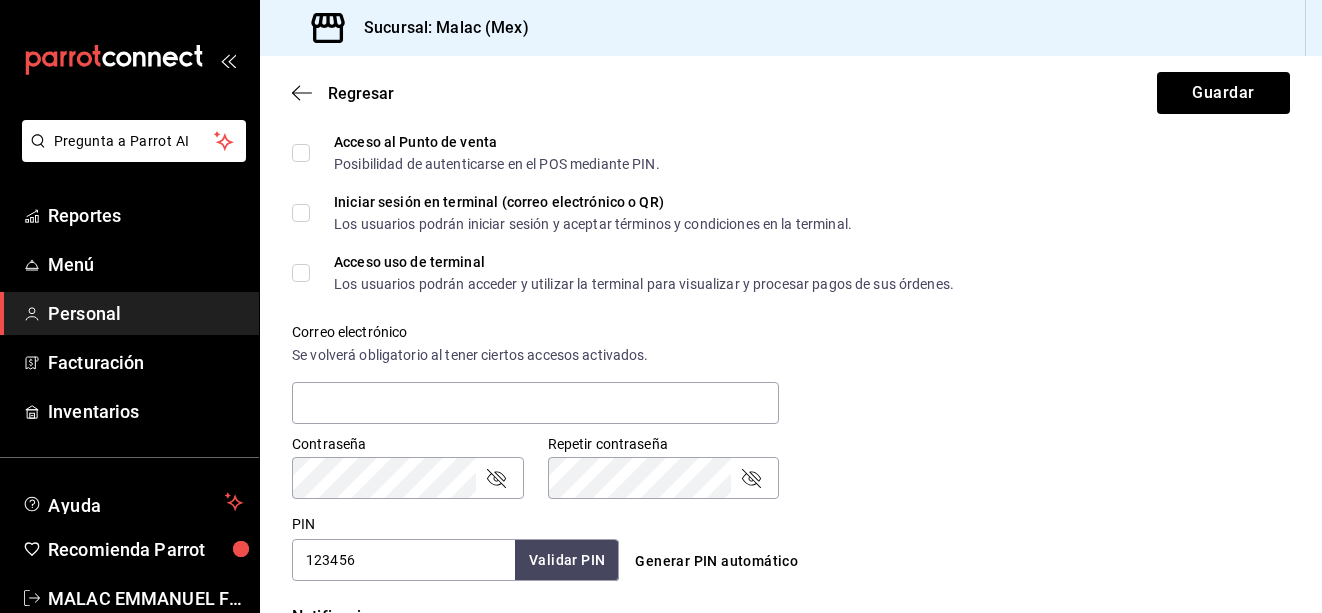 type on "123456" 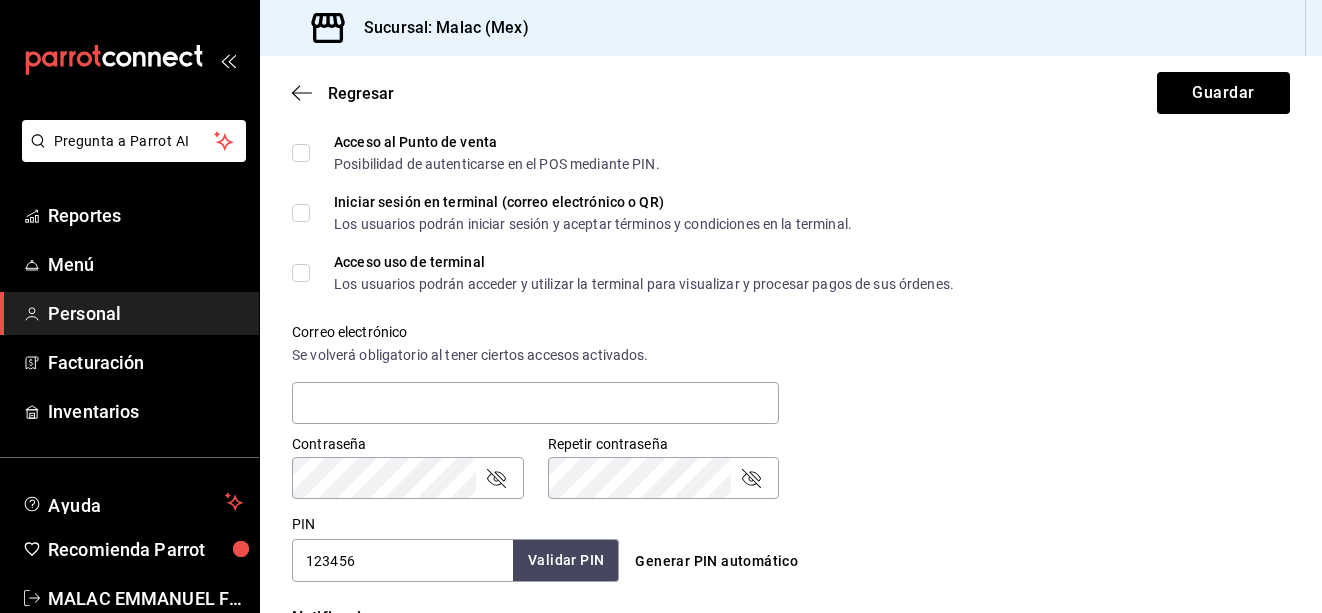 click on "Validar PIN" at bounding box center (566, 560) 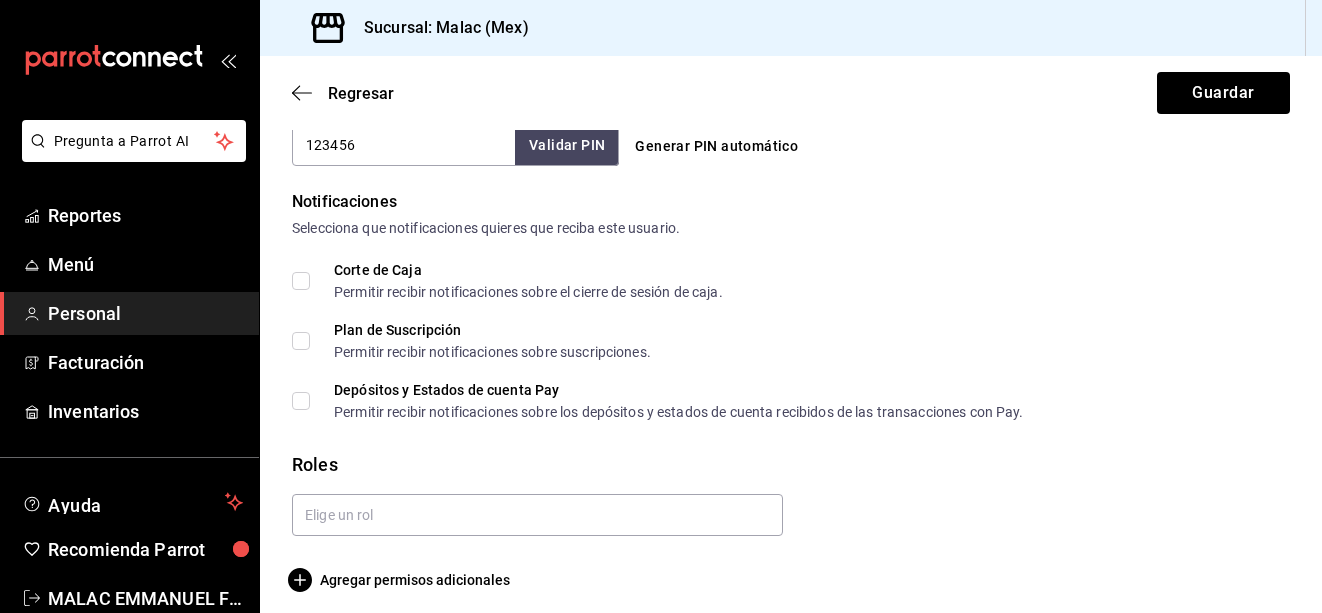 scroll, scrollTop: 985, scrollLeft: 0, axis: vertical 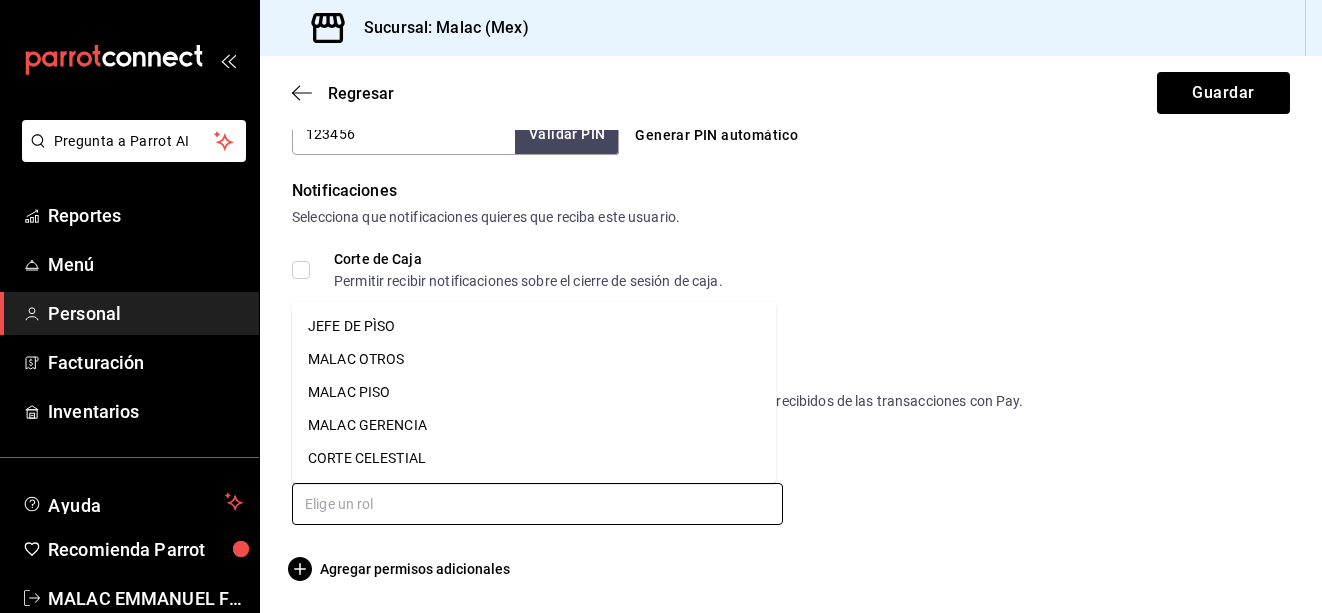 click at bounding box center [537, 504] 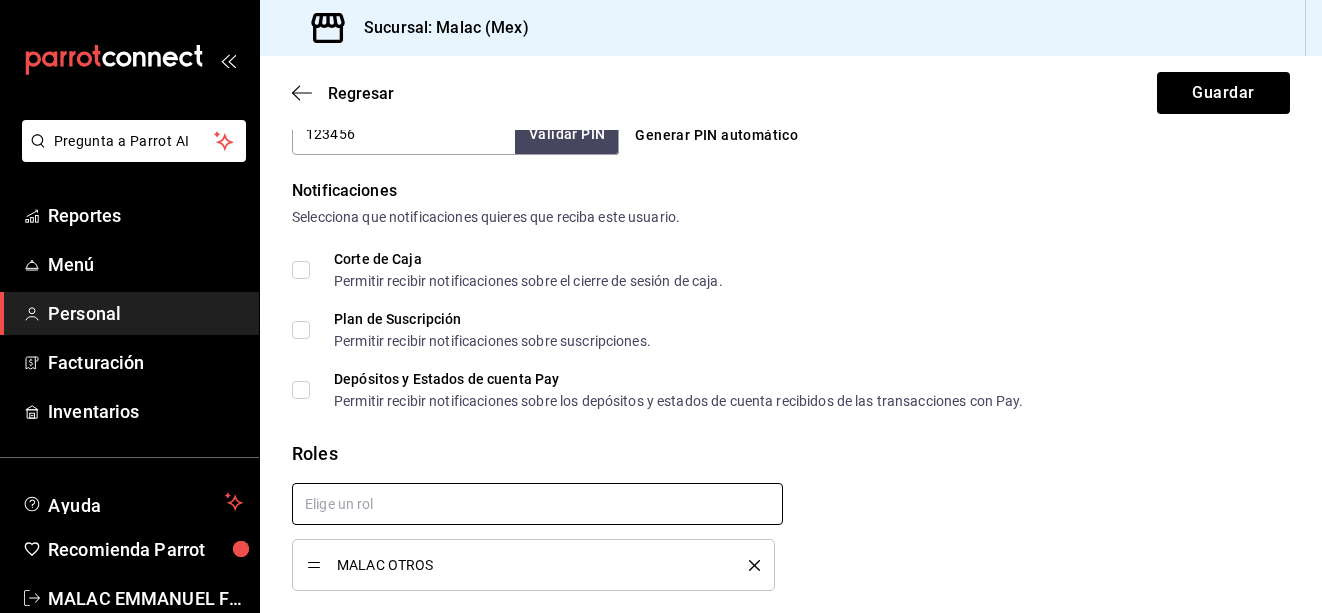 checkbox on "true" 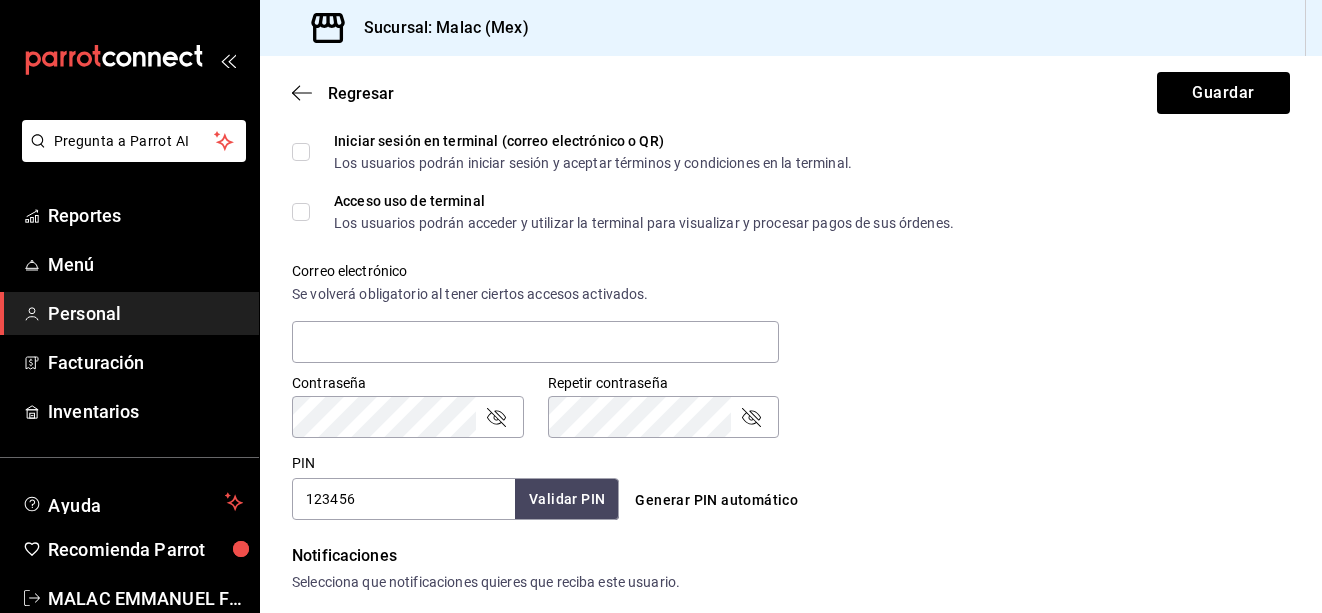 scroll, scrollTop: 619, scrollLeft: 0, axis: vertical 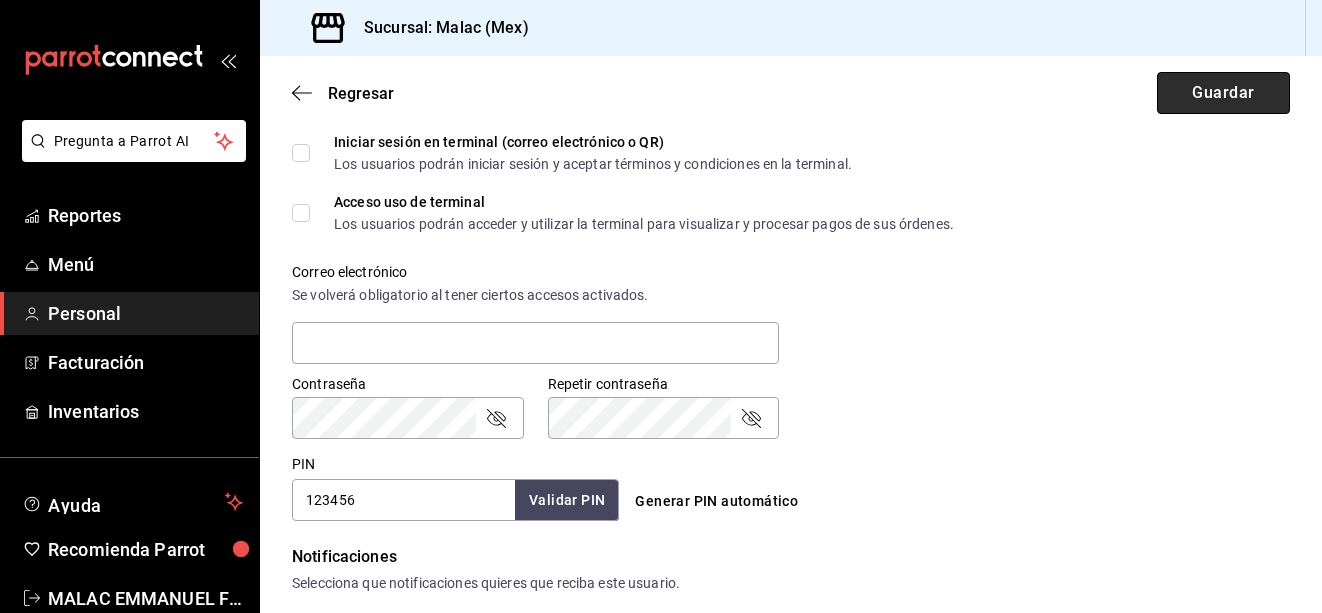 click on "Guardar" at bounding box center (1223, 93) 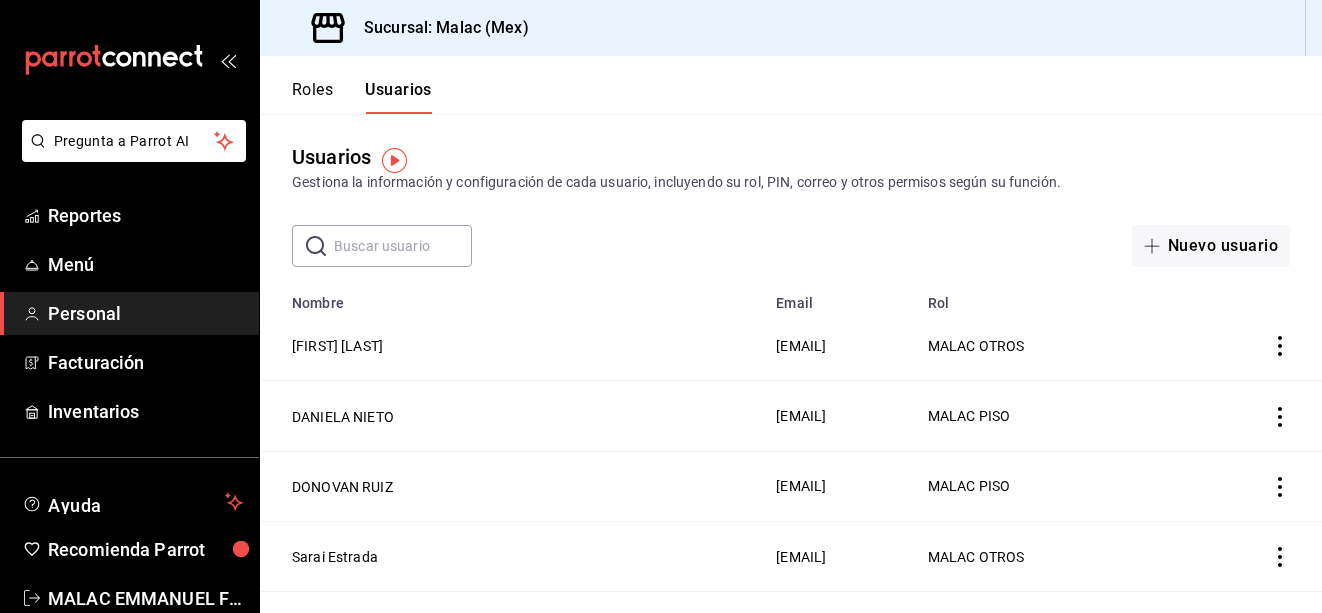 scroll, scrollTop: 0, scrollLeft: 0, axis: both 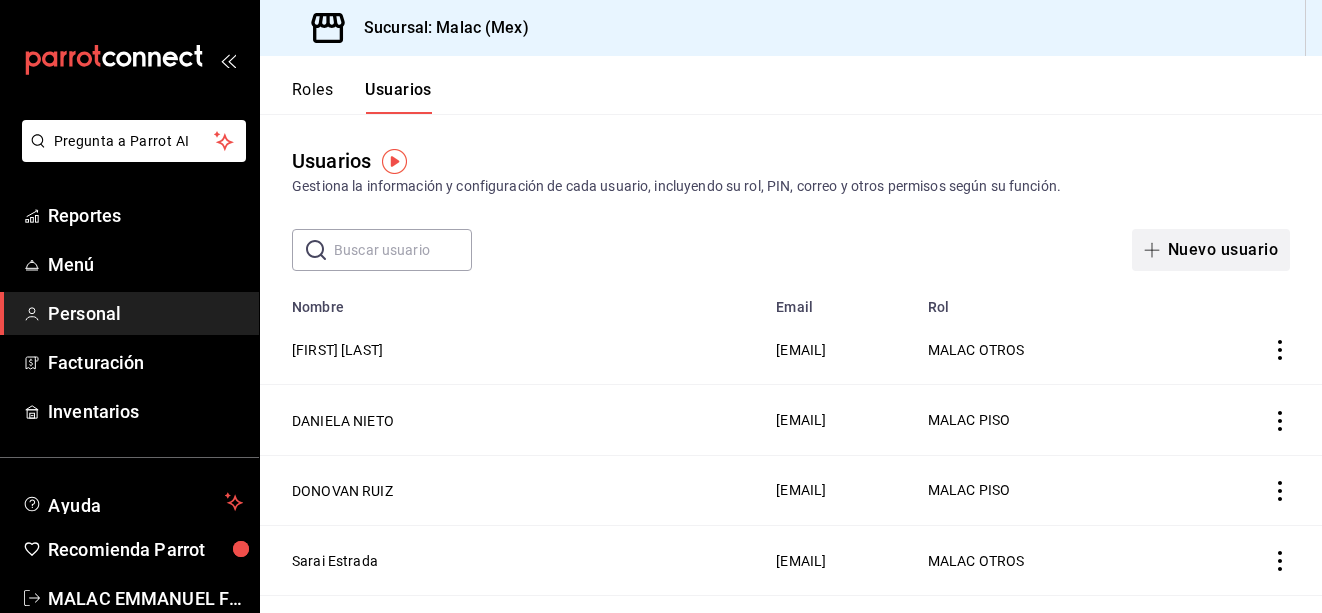 click on "Nuevo usuario" at bounding box center (1211, 250) 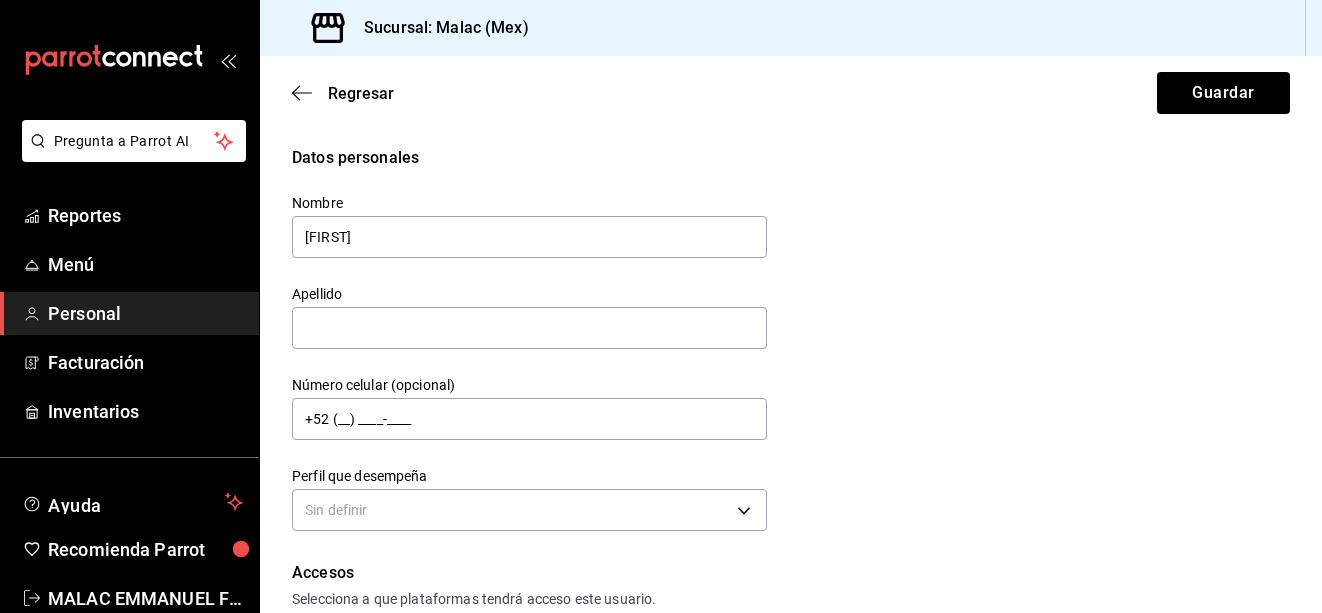 type on "[FIRST]" 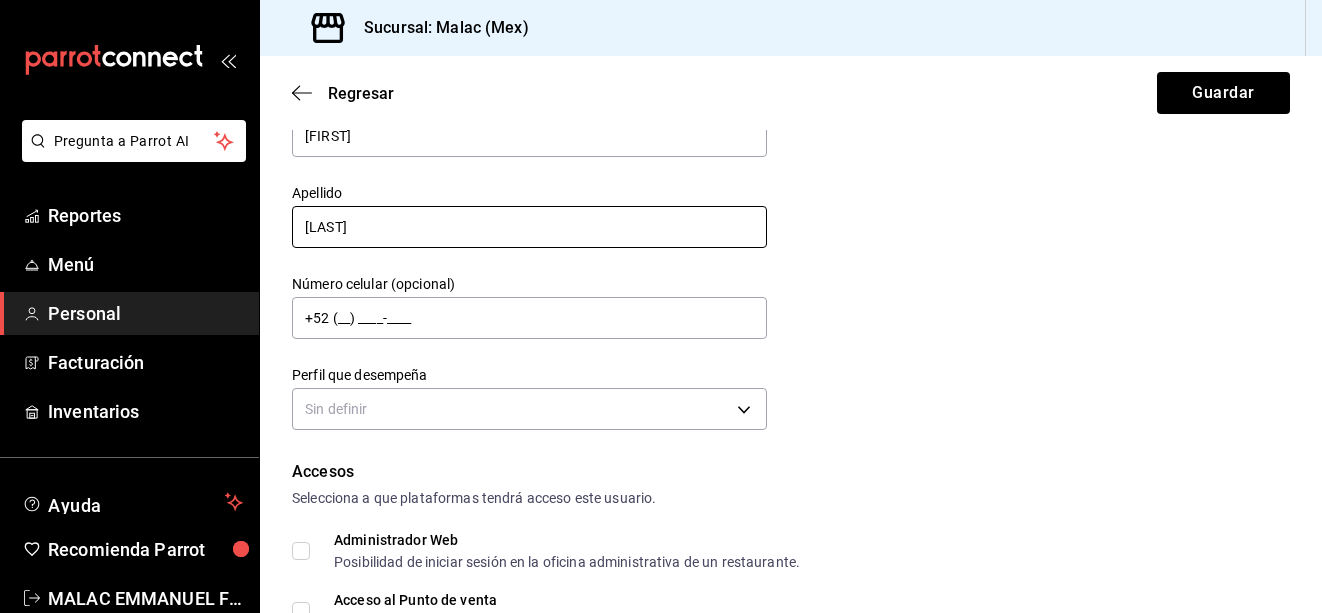 scroll, scrollTop: 103, scrollLeft: 0, axis: vertical 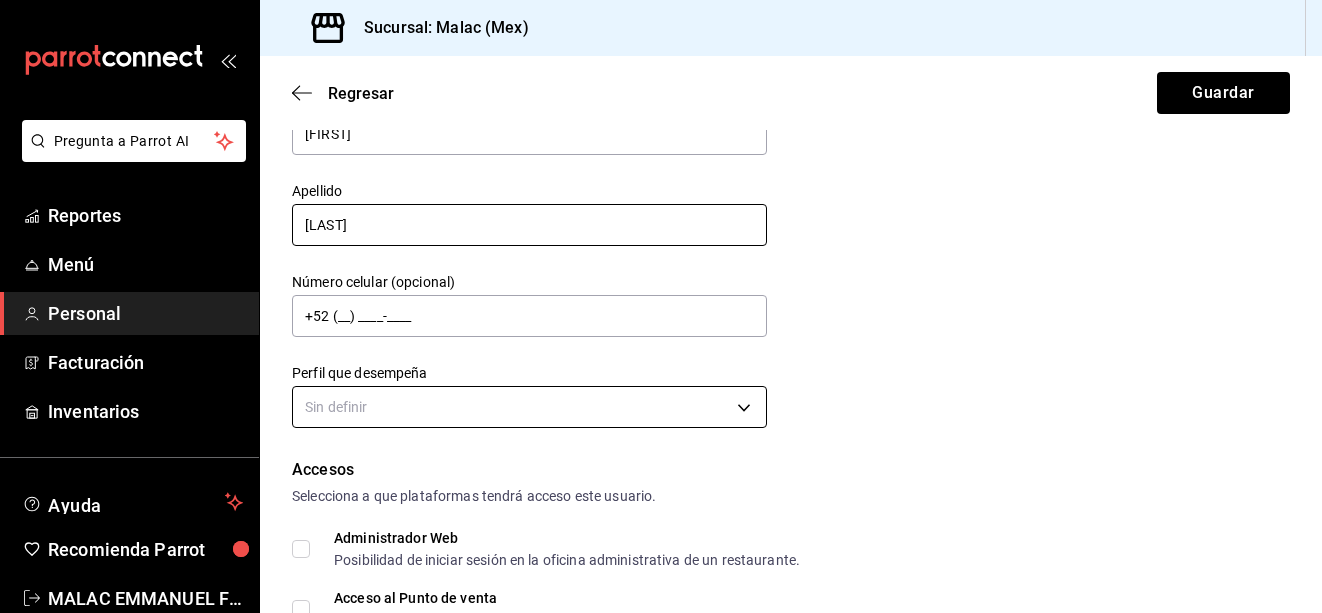 type on "[LAST]" 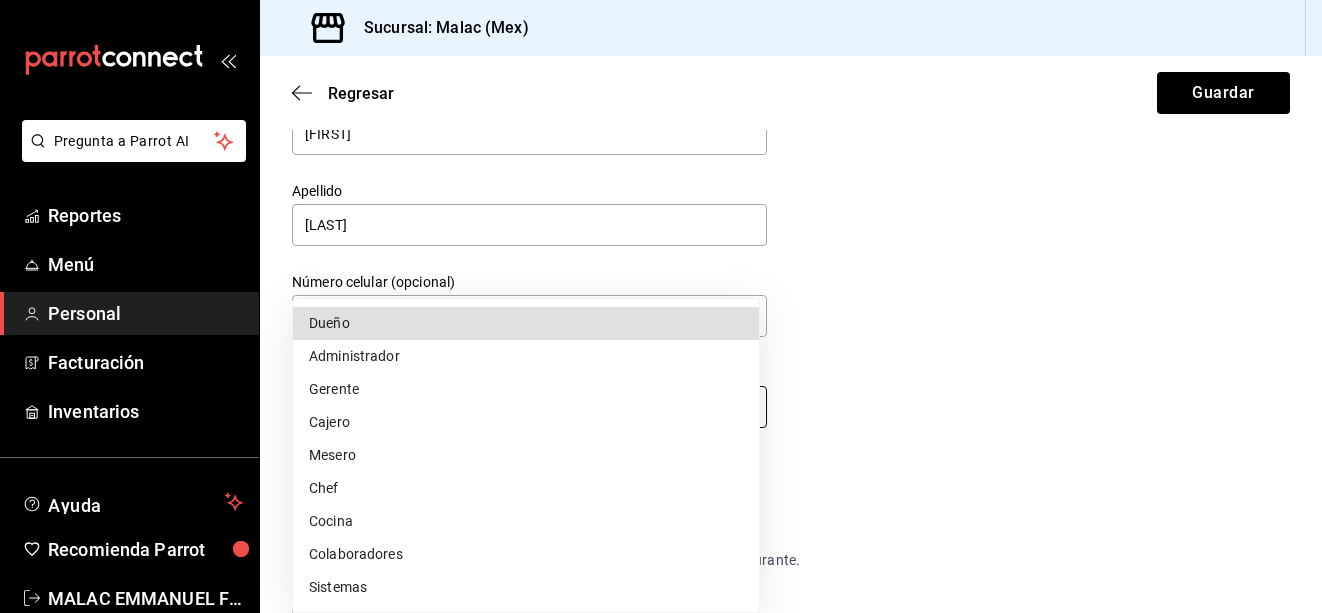 click on "Pregunta a Parrot AI Reportes   Menú   Personal   Facturación   Inventarios   Ayuda Recomienda Parrot   MALAC [FIRST] [LAST]   Sugerir nueva función   Sucursal: Malac (Mex) Regresar Guardar Datos personales Nombre [FIRST] Apellido [LAST] Número celular (opcional) +52 (__) ____-____ Perfil que desempeña Sin definir Accesos Selecciona a que plataformas tendrá acceso este usuario. Administrador Web Posibilidad de iniciar sesión en la oficina administrativa de un restaurante.  Acceso al Punto de venta Posibilidad de autenticarse en el POS mediante PIN.  Iniciar sesión en terminal (correo electrónico o QR) Los usuarios podrán iniciar sesión y aceptar términos y condiciones en la terminal. Acceso uso de terminal Los usuarios podrán acceder y utilizar la terminal para visualizar y procesar pagos de sus órdenes. Correo electrónico Se volverá obligatorio al tener ciertos accesos activados. Contraseña Contraseña Repetir contraseña Repetir contraseña PIN Validar PIN ​ Generar PIN automático Roles" at bounding box center (661, 306) 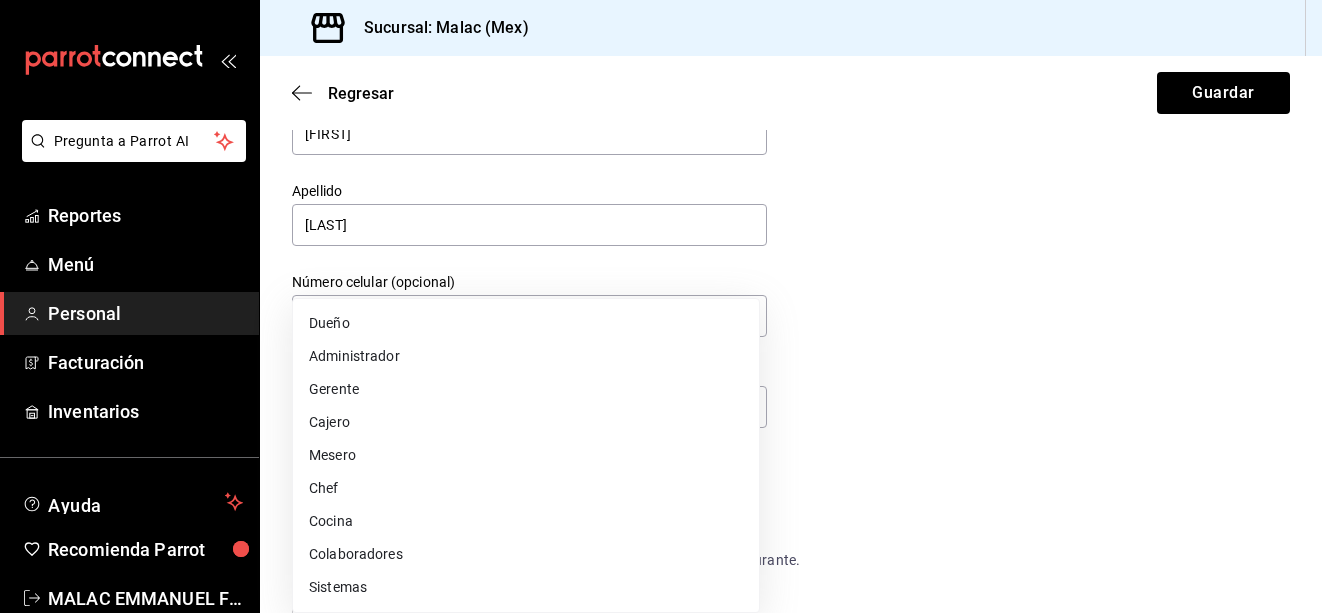 click on "Colaboradores" at bounding box center [526, 554] 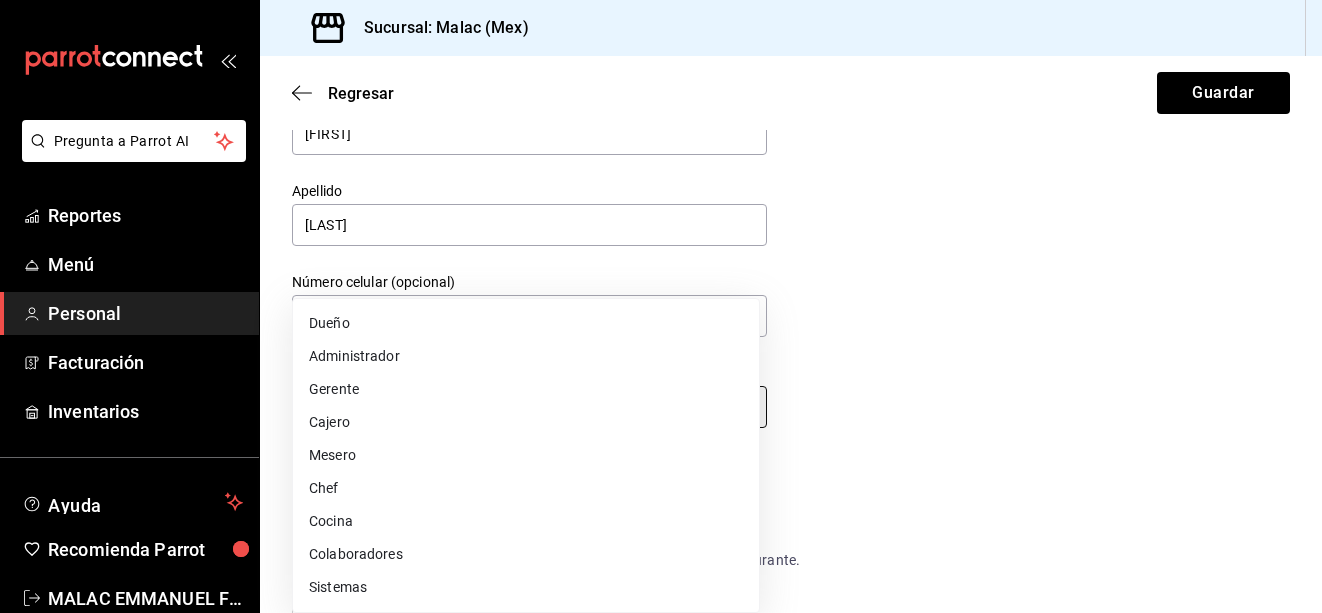 type on "STAFF" 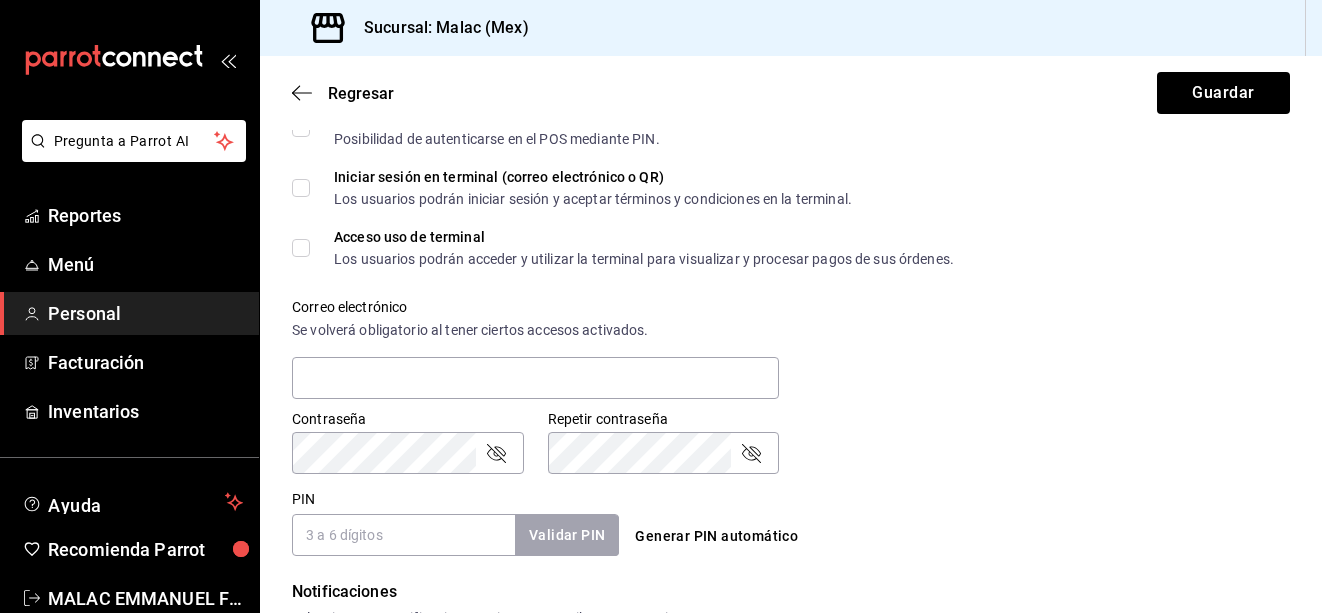 scroll, scrollTop: 586, scrollLeft: 0, axis: vertical 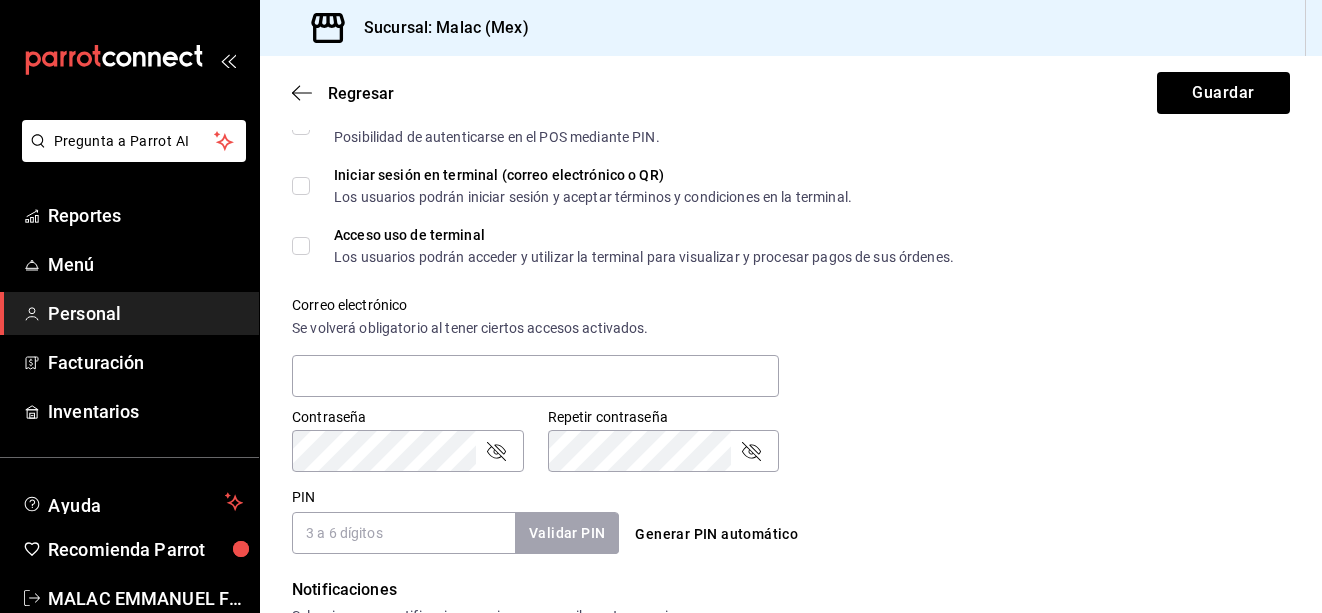 click on "PIN" at bounding box center [403, 533] 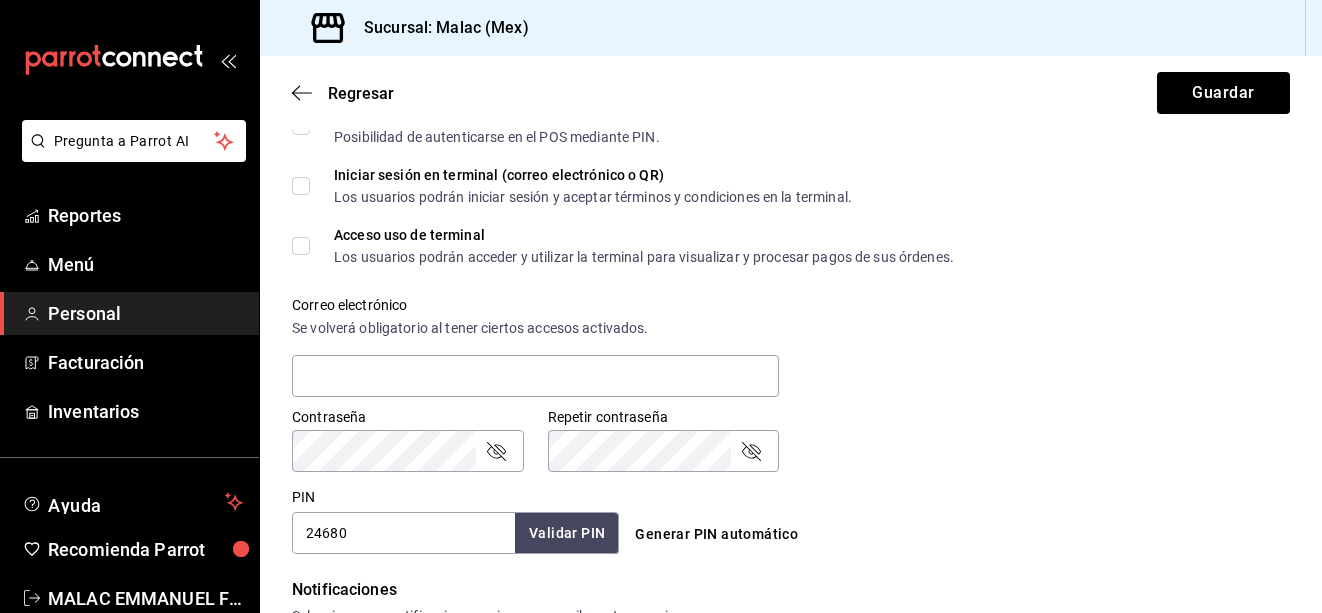 type on "24680" 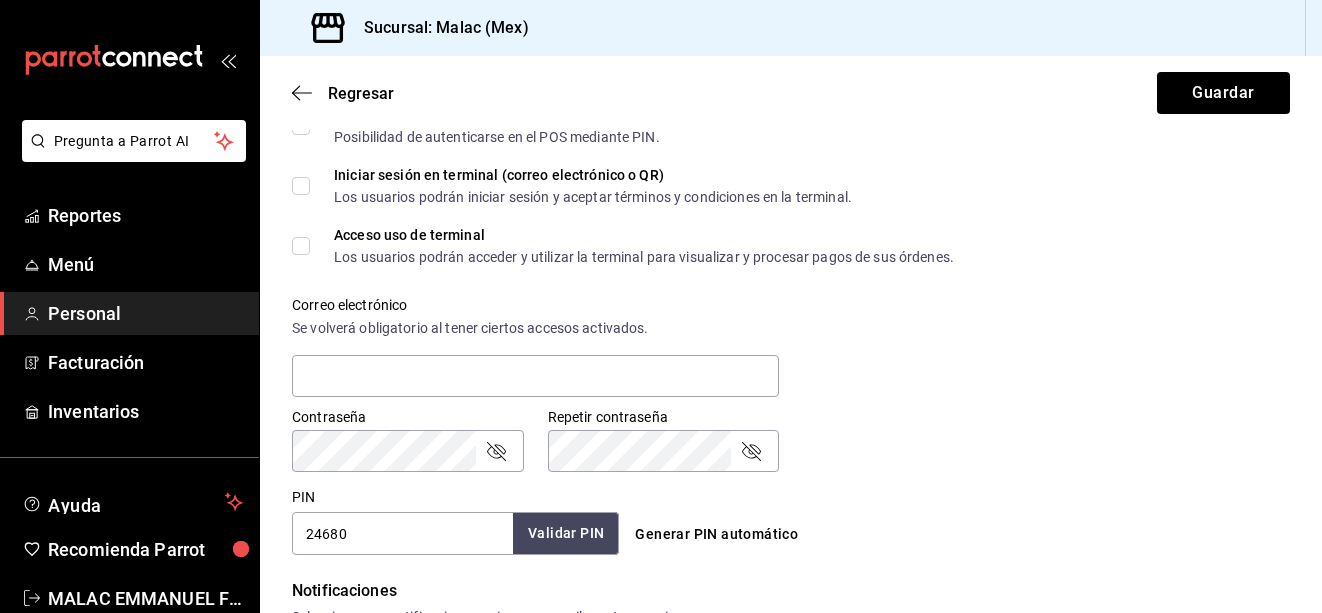 click on "Validar PIN" at bounding box center [566, 533] 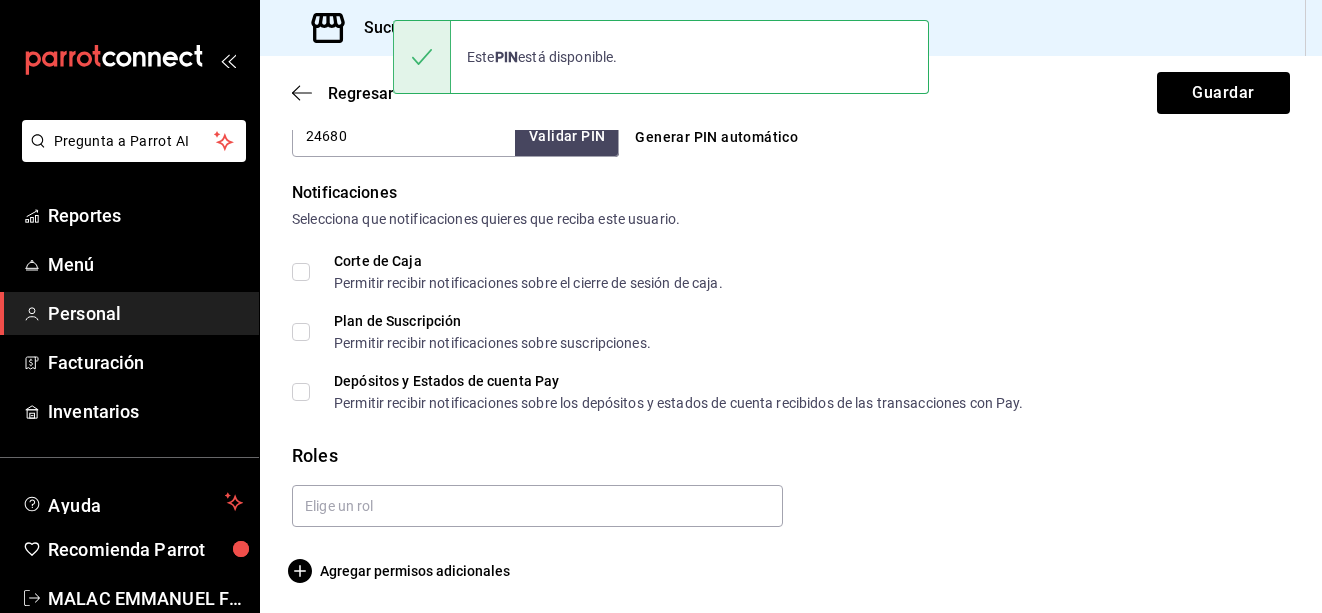 scroll, scrollTop: 985, scrollLeft: 0, axis: vertical 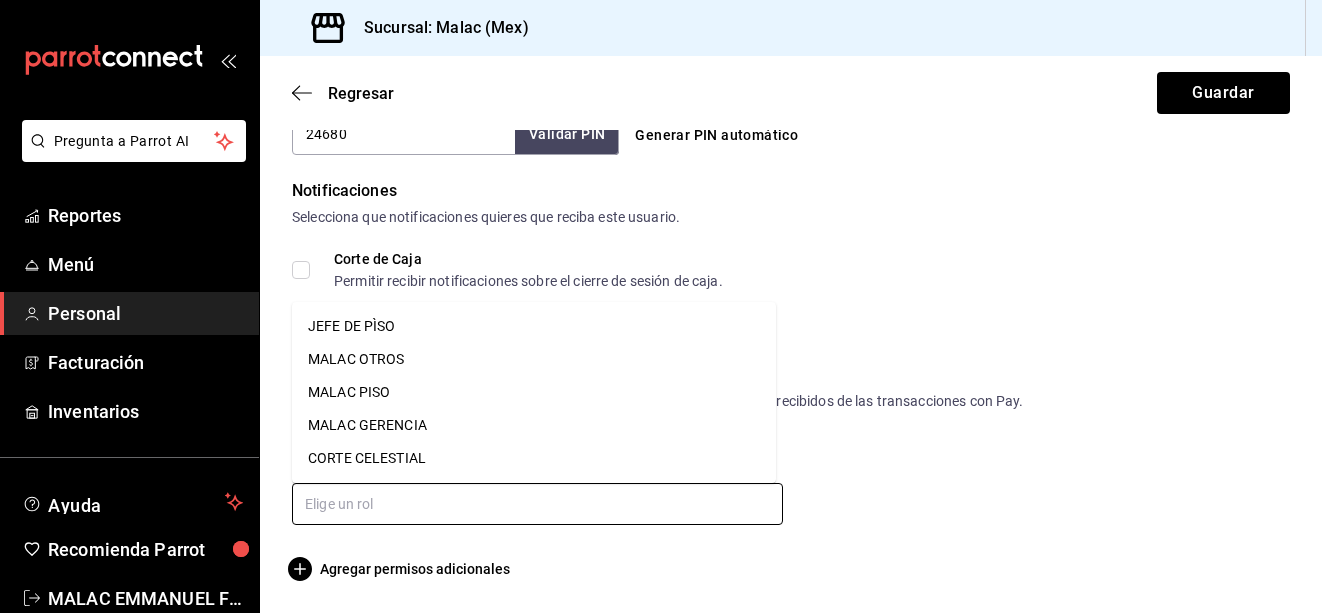click at bounding box center [537, 504] 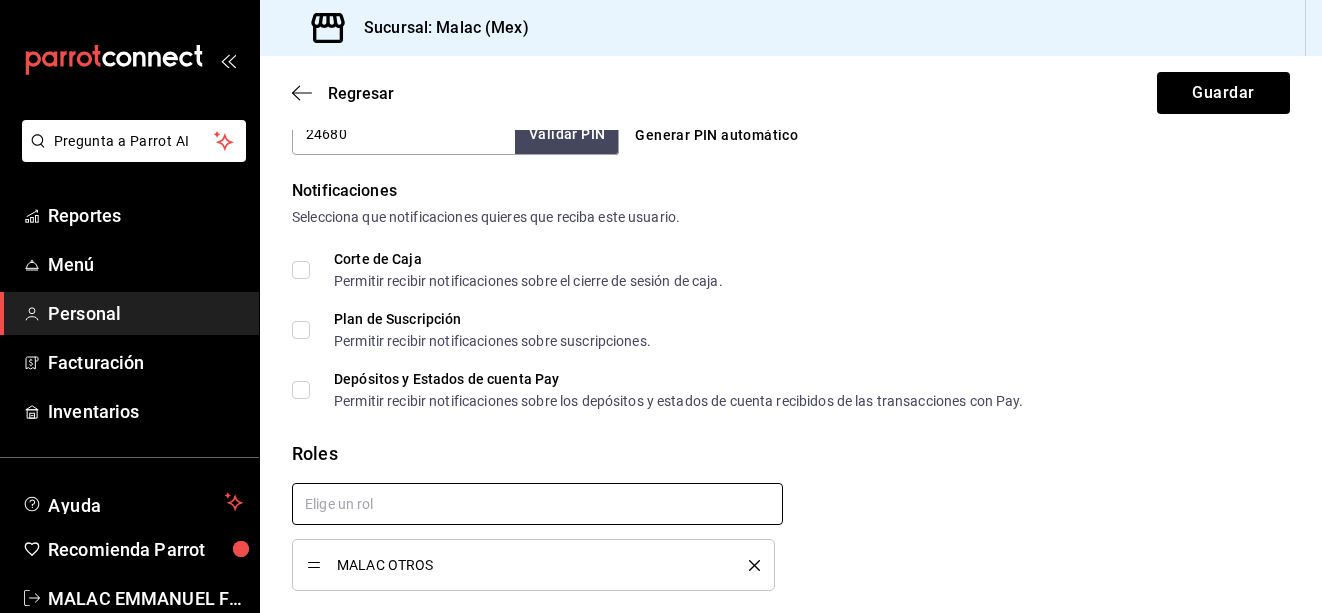 checkbox on "true" 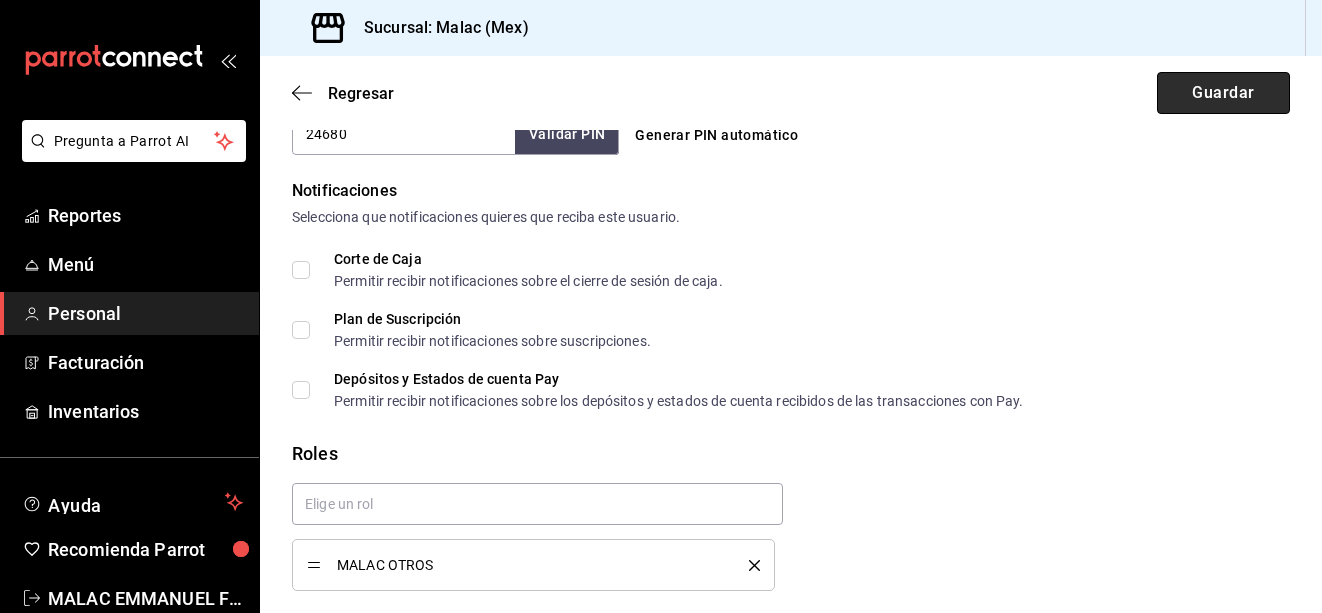 click on "Guardar" at bounding box center [1223, 93] 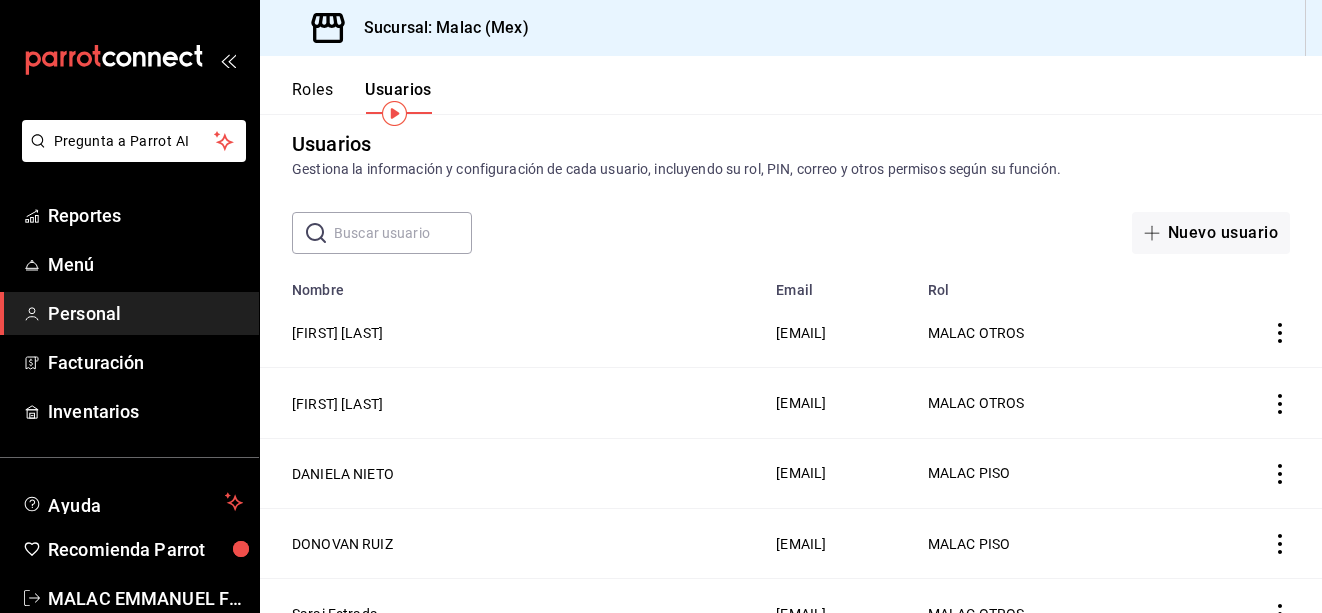 scroll, scrollTop: 0, scrollLeft: 0, axis: both 